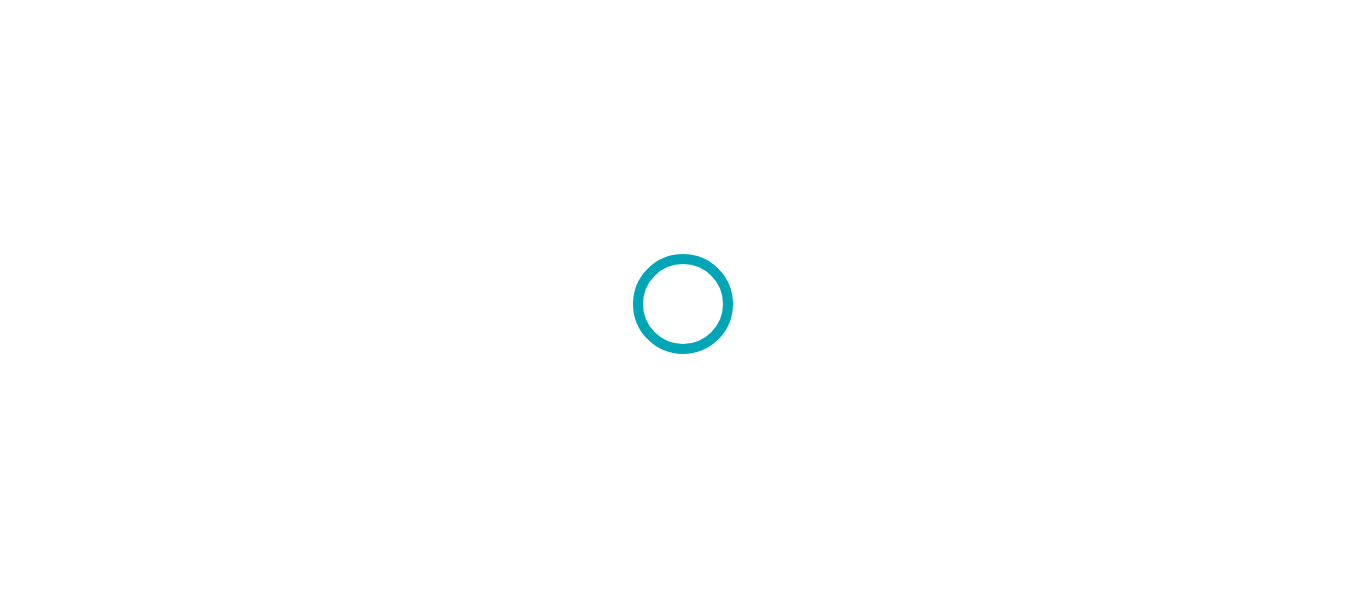 scroll, scrollTop: 0, scrollLeft: 0, axis: both 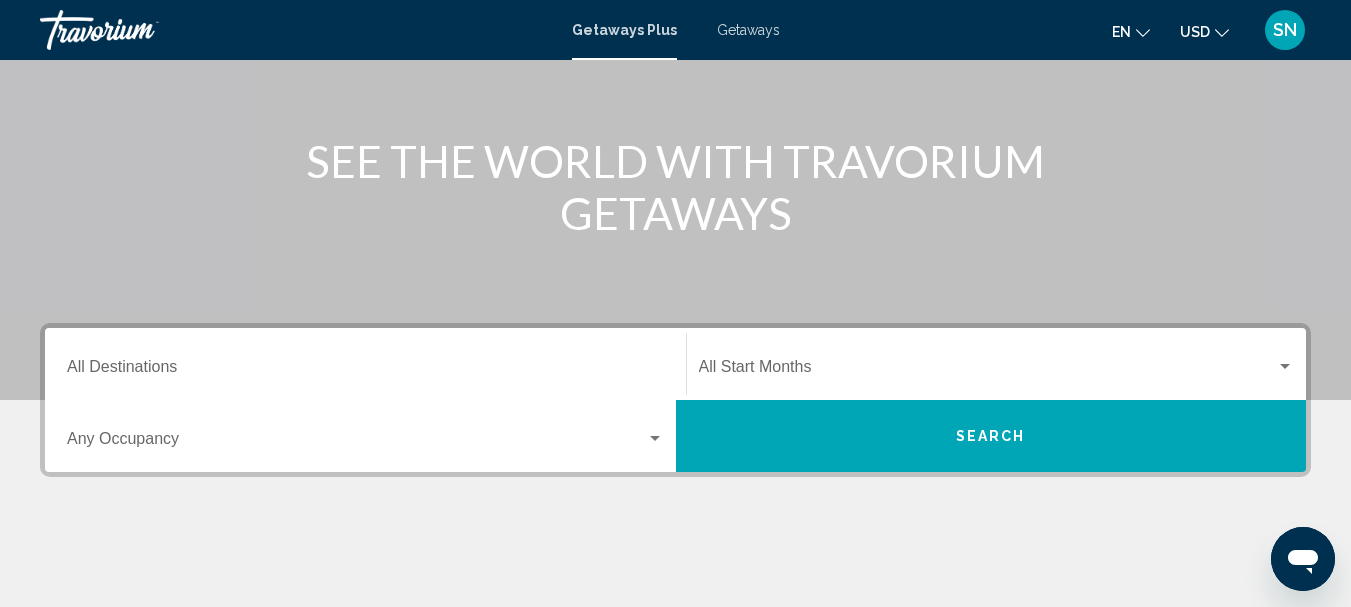 click on "Destination All Destinations" at bounding box center (365, 364) 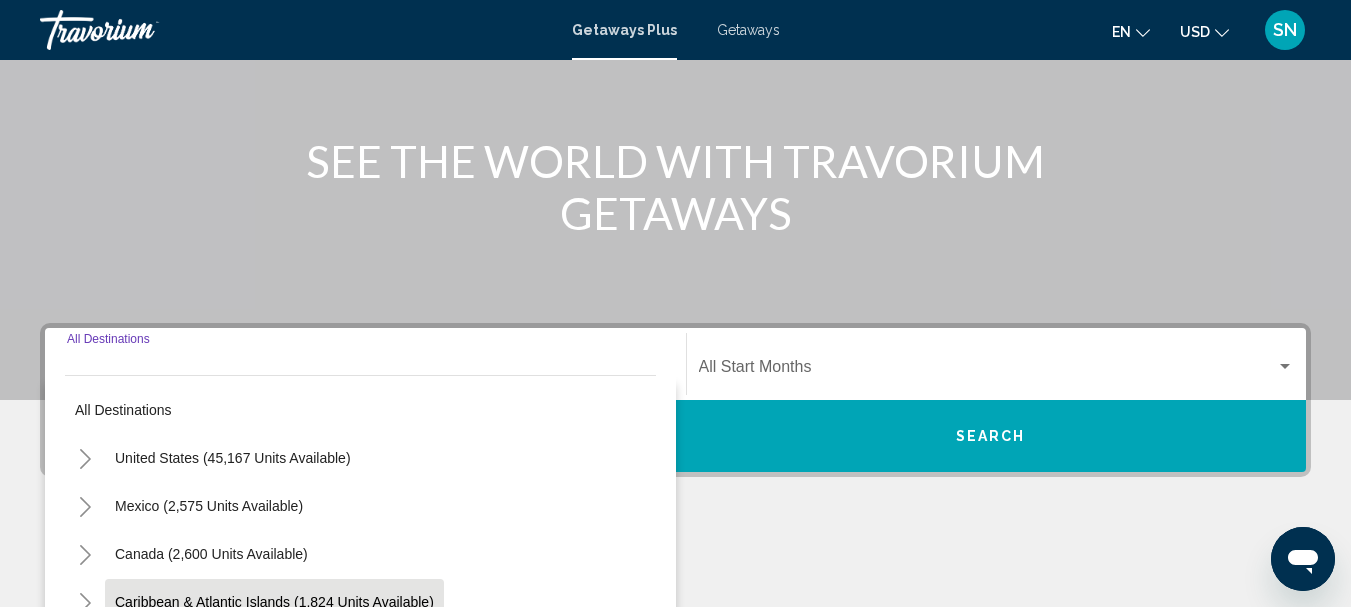 scroll, scrollTop: 458, scrollLeft: 0, axis: vertical 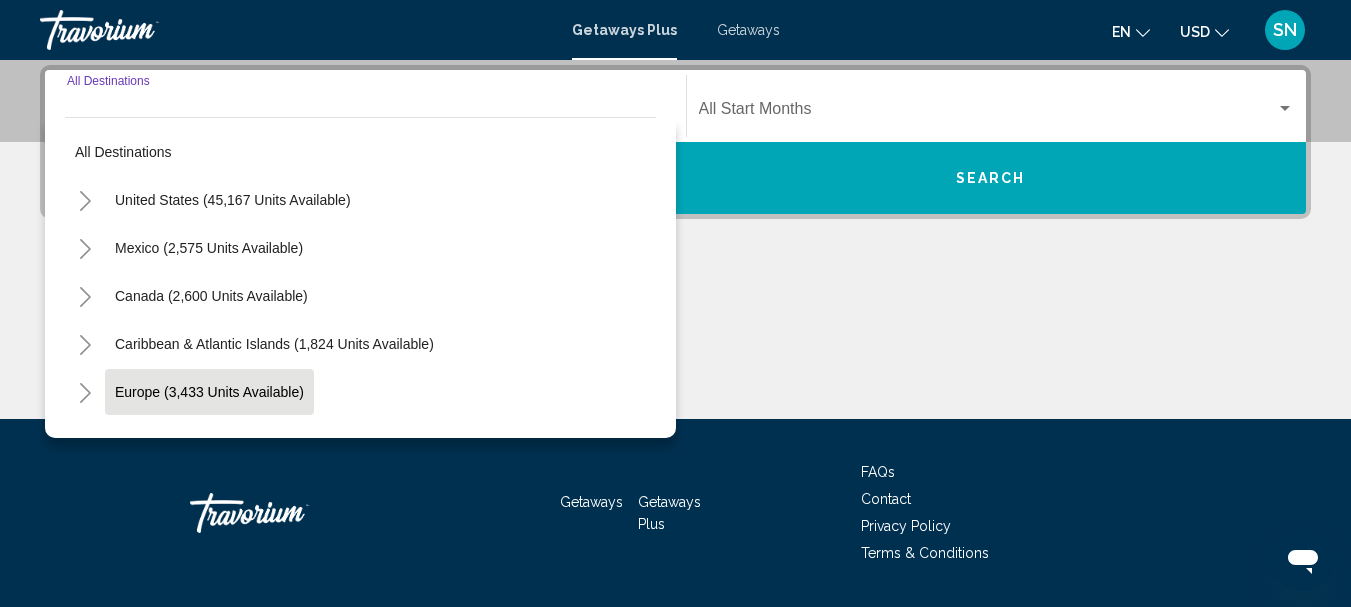 click on "Europe (3,433 units available)" at bounding box center (208, 440) 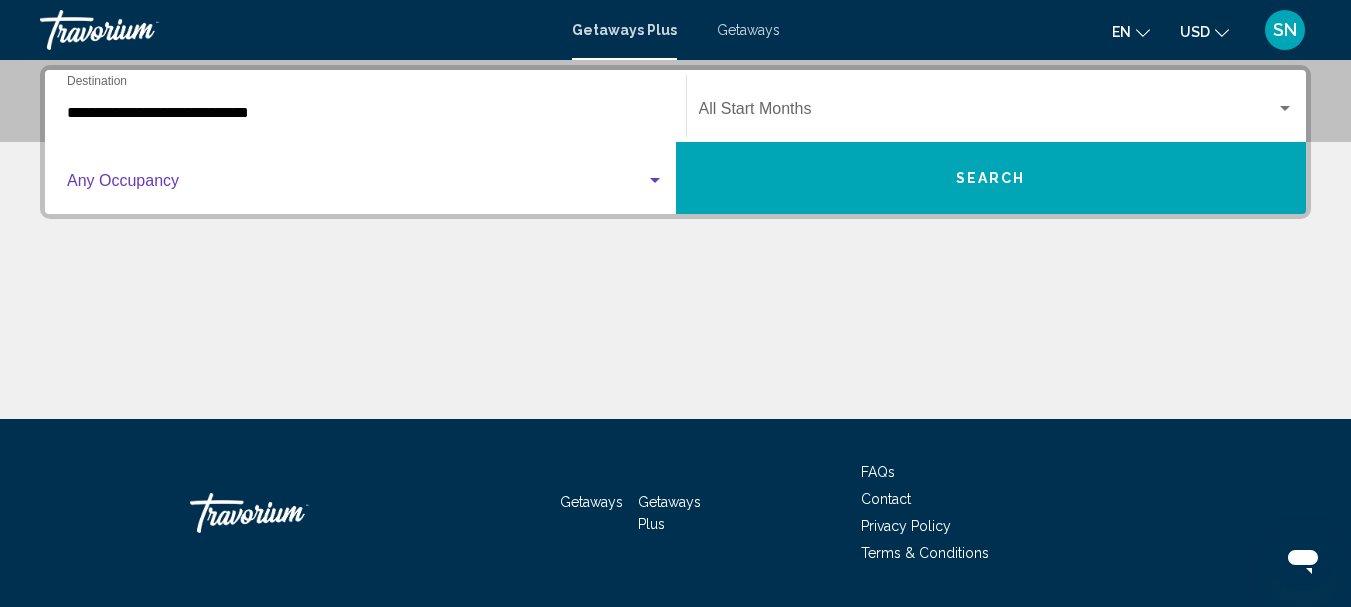click at bounding box center [356, 185] 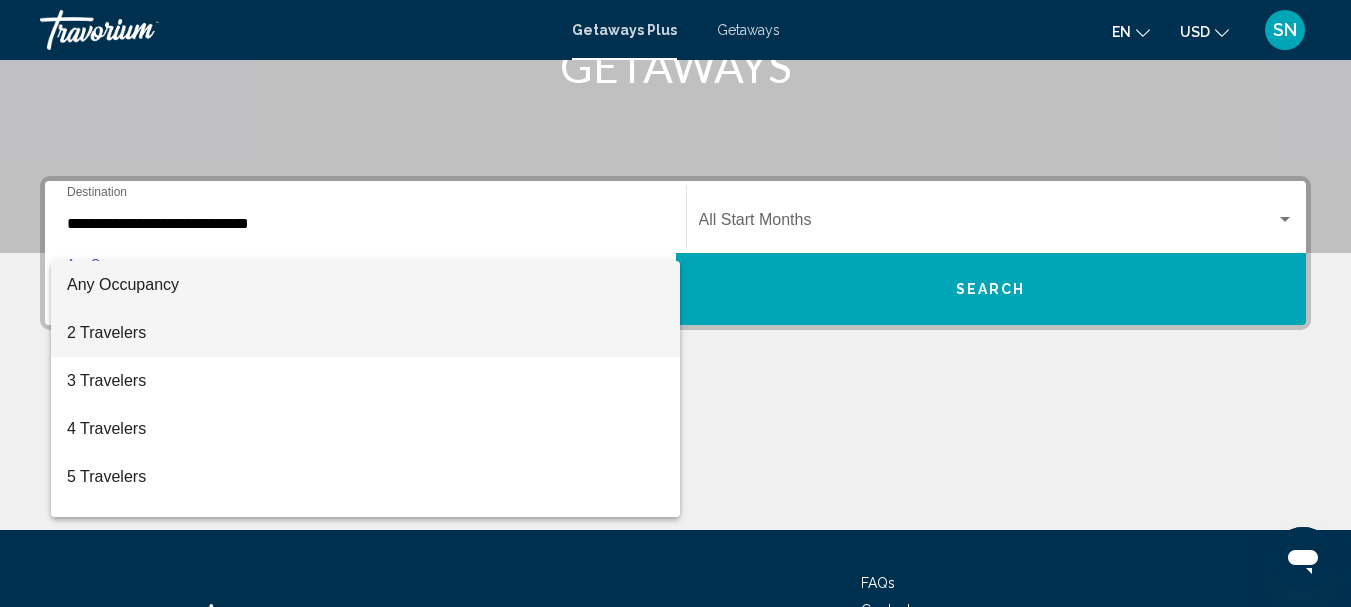 scroll, scrollTop: 358, scrollLeft: 0, axis: vertical 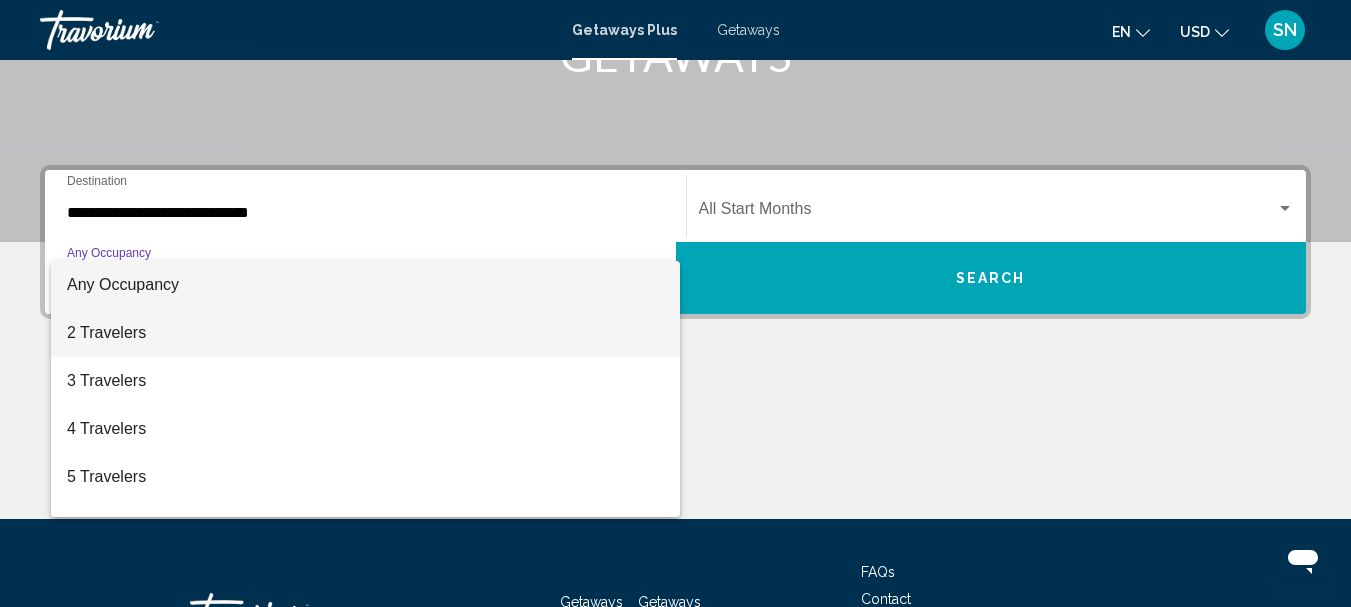 click on "2 Travelers" at bounding box center [365, 333] 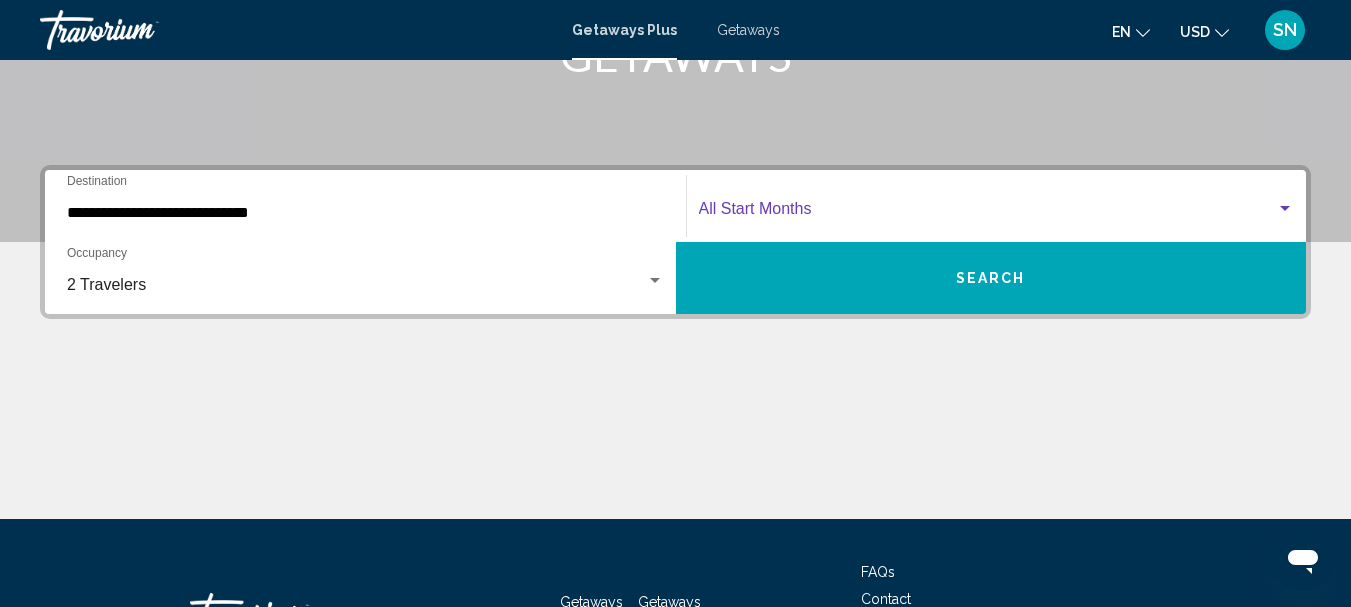 click at bounding box center [1285, 208] 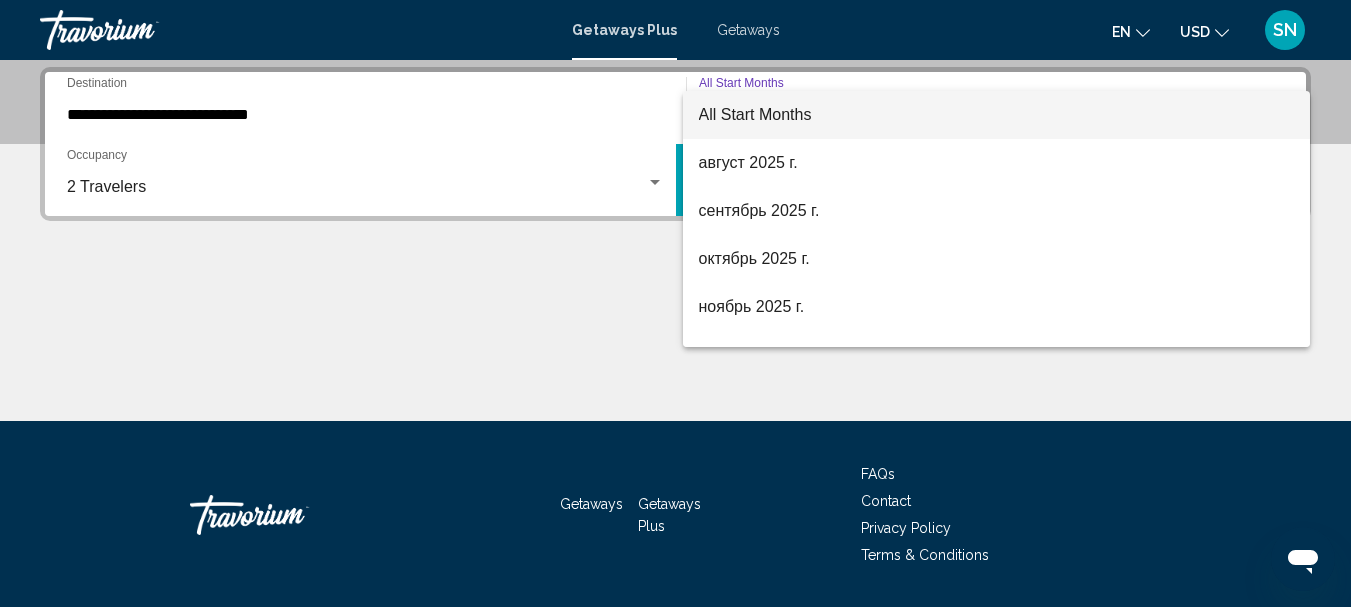 scroll, scrollTop: 458, scrollLeft: 0, axis: vertical 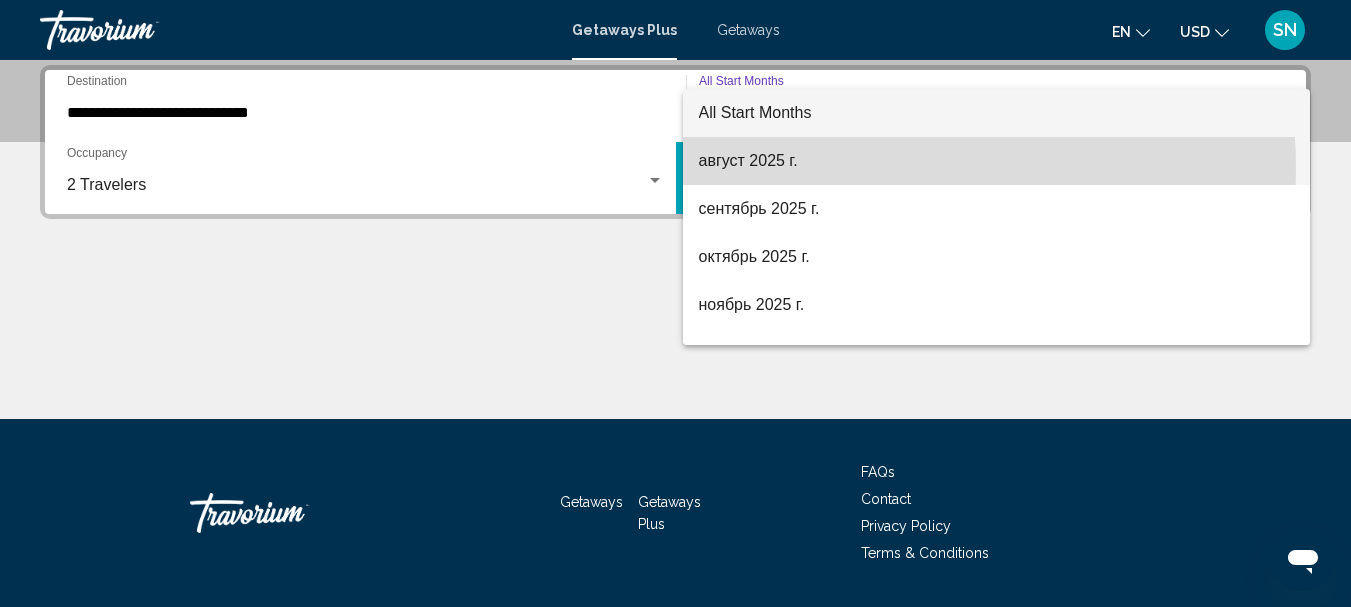 click on "август 2025 г." at bounding box center (997, 161) 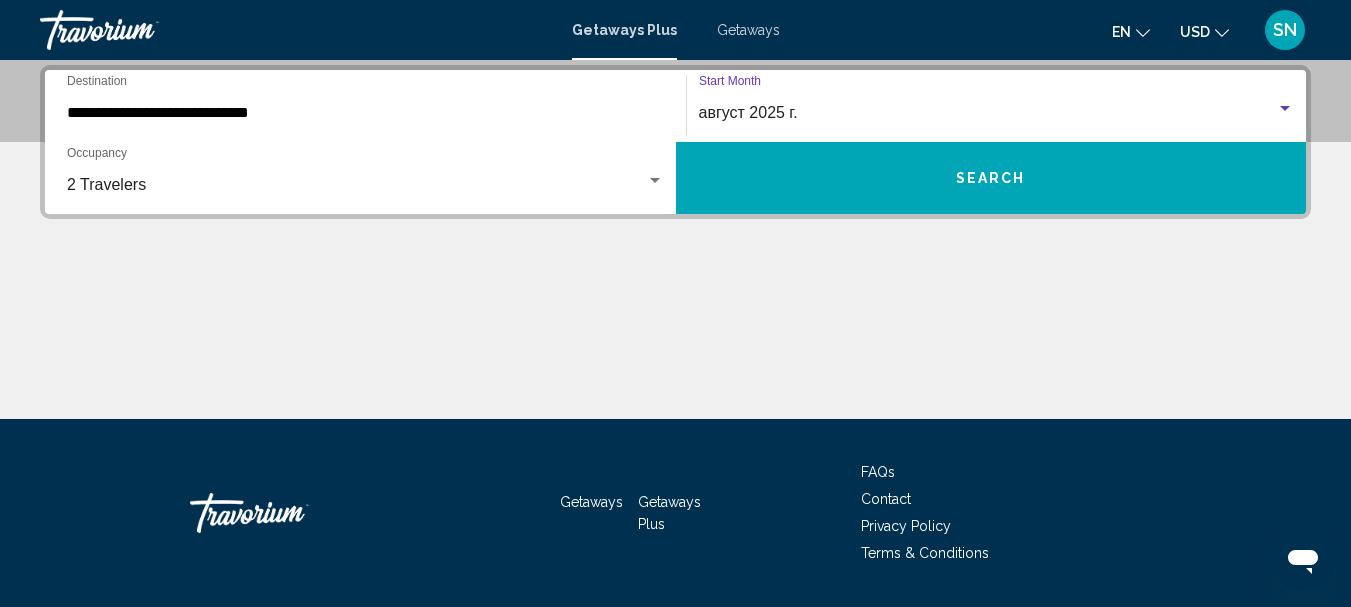 click on "Search" at bounding box center (991, 178) 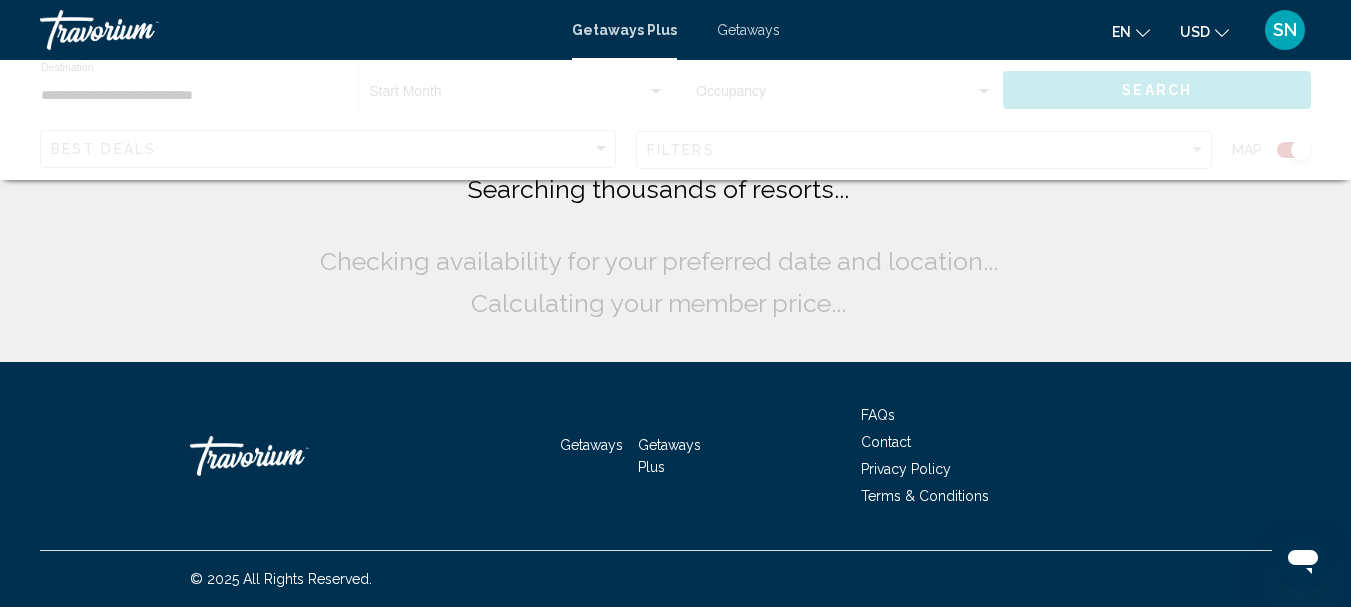 scroll, scrollTop: 0, scrollLeft: 0, axis: both 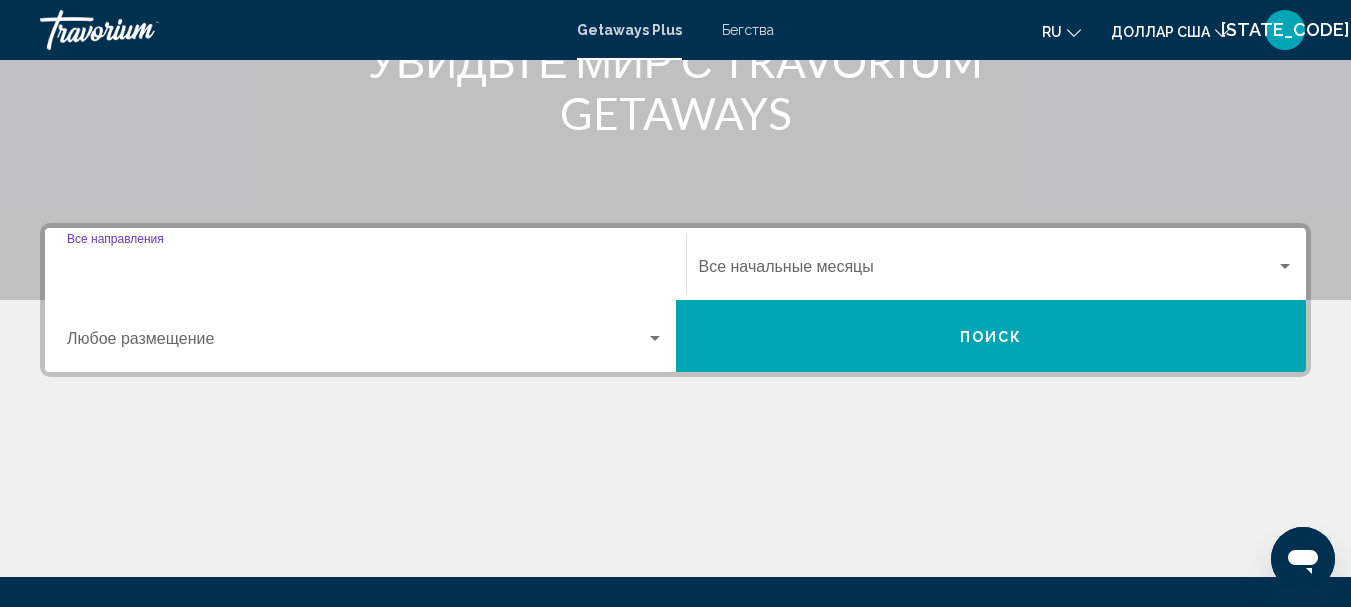 click on "Место назначения Все направления" at bounding box center [365, 271] 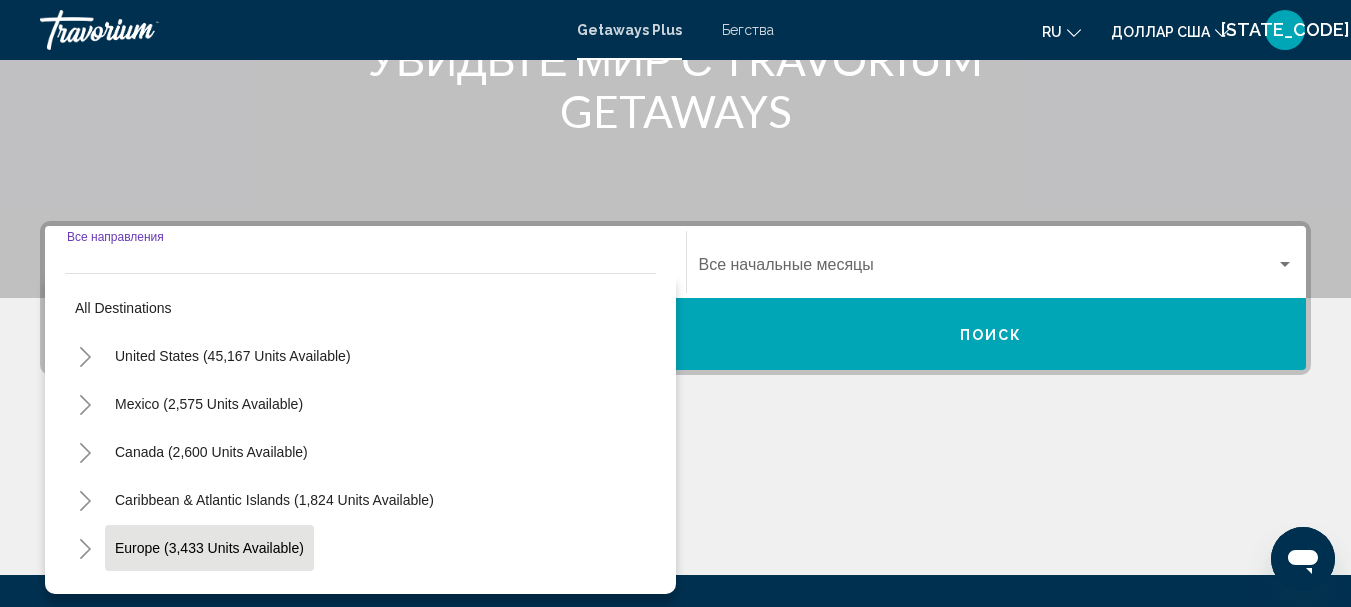 scroll, scrollTop: 458, scrollLeft: 0, axis: vertical 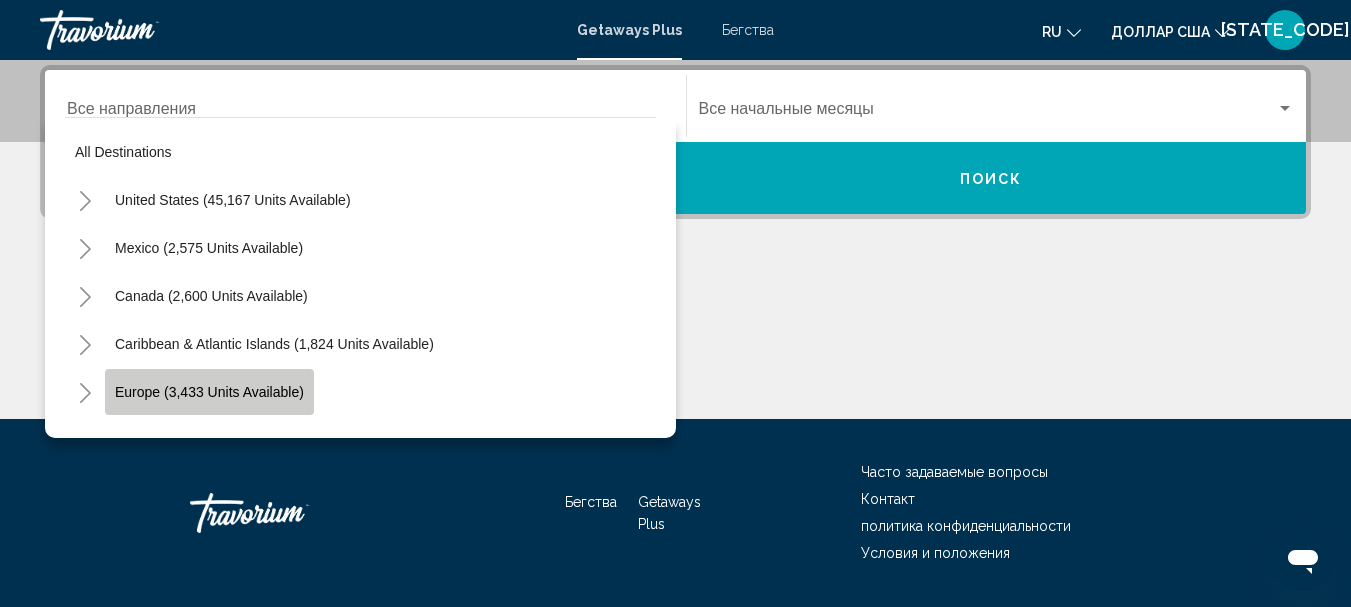 click on "Europe (3,433 units available)" 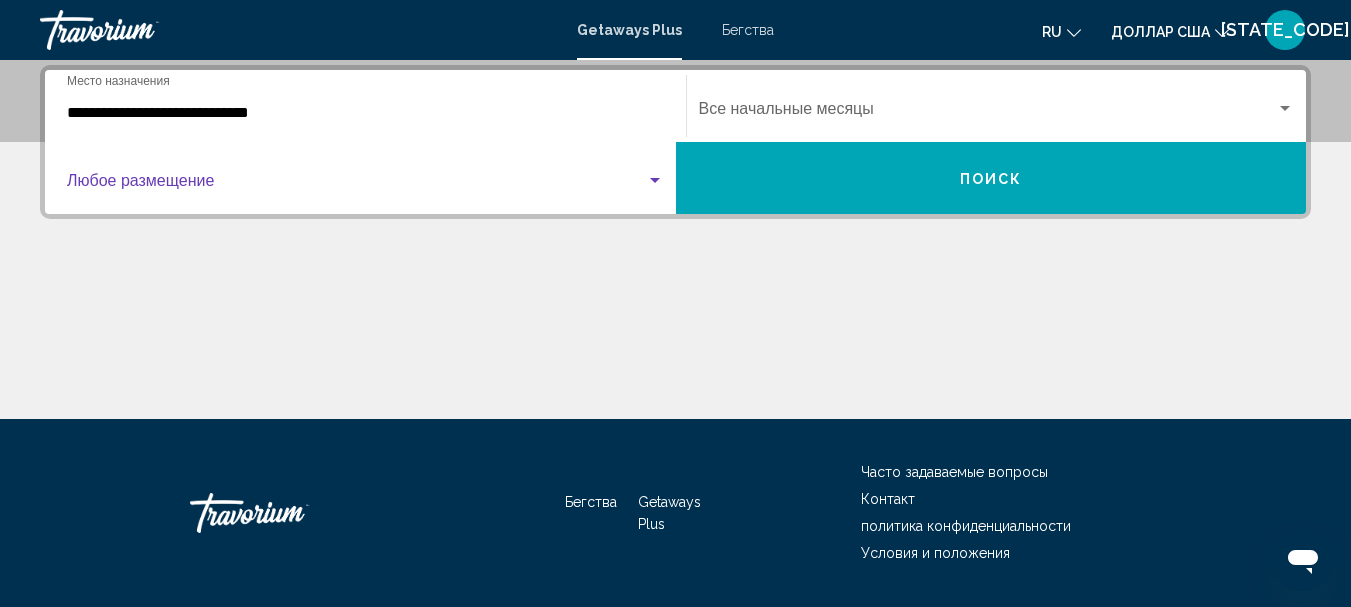 click at bounding box center [655, 180] 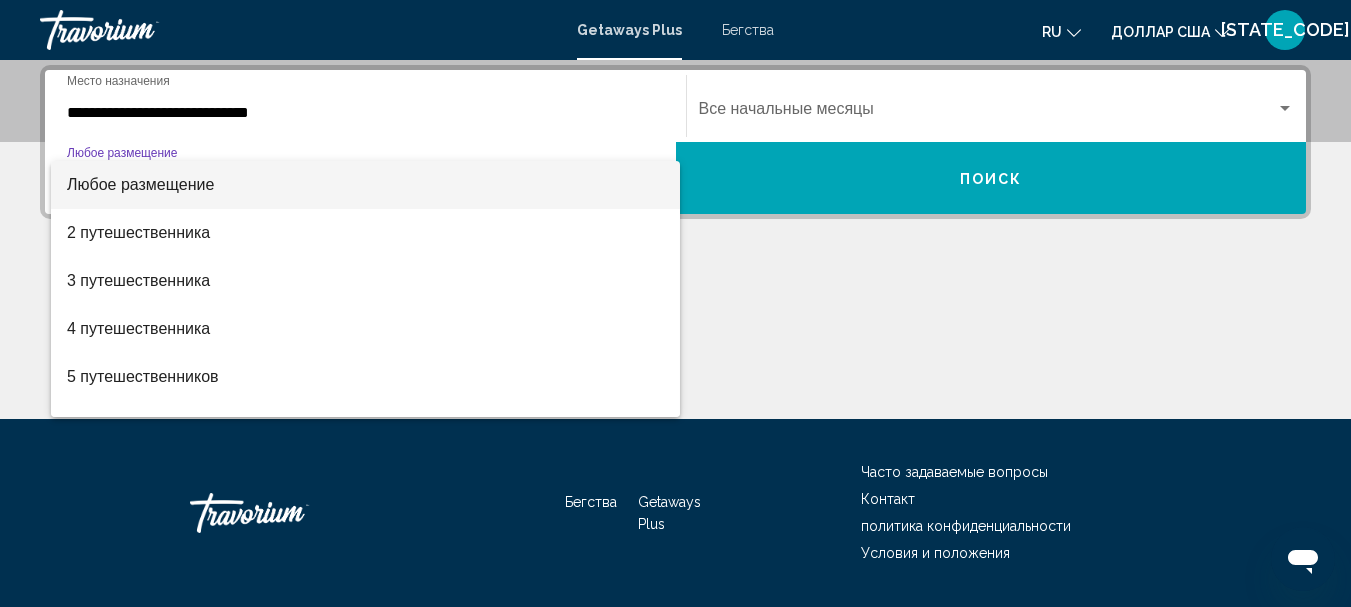 click on "Любое размещение" at bounding box center [140, 184] 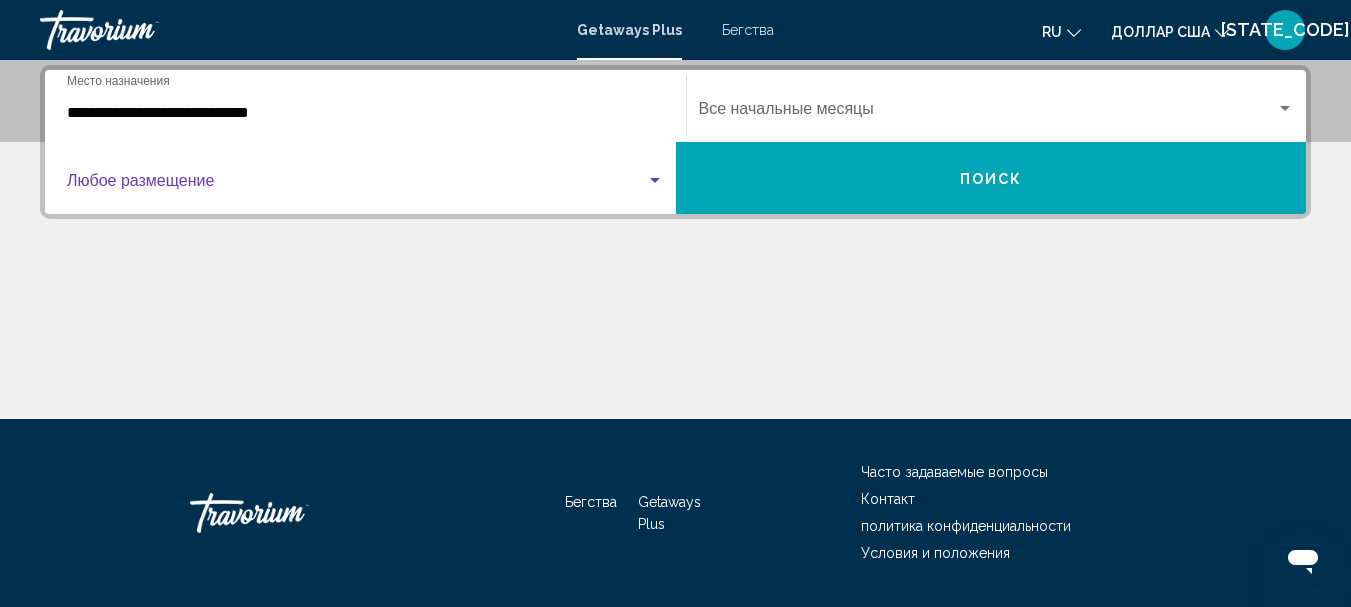 click at bounding box center [1285, 109] 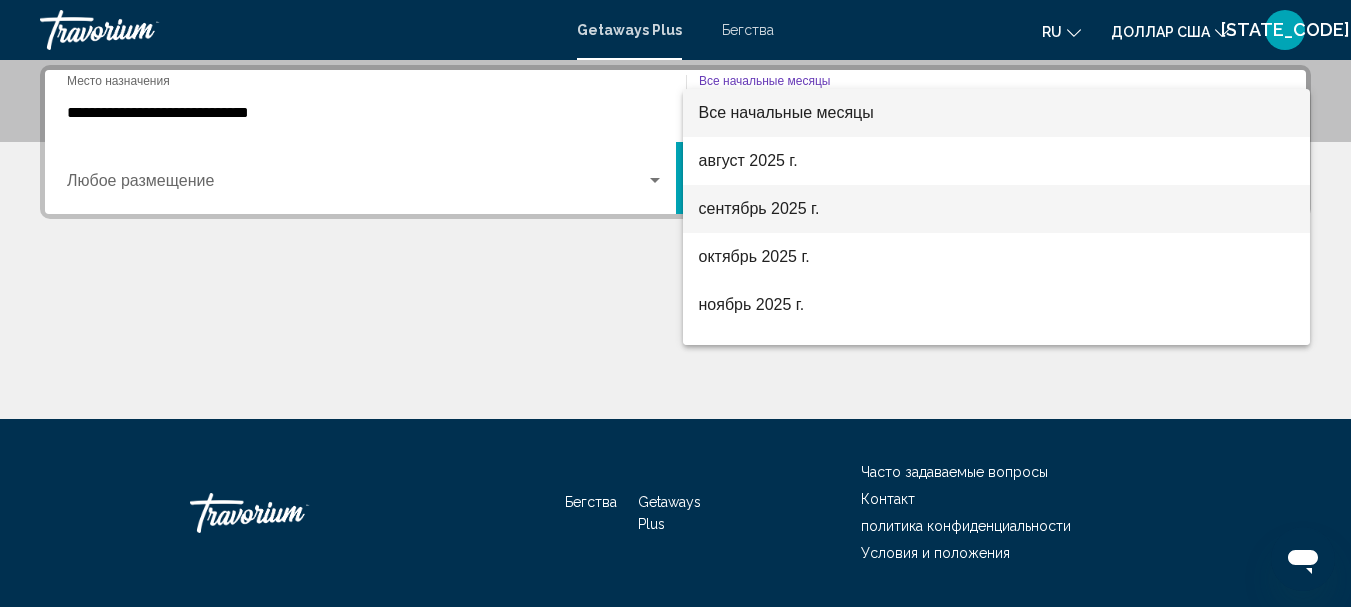 click on "сентябрь 2025 г." at bounding box center (759, 208) 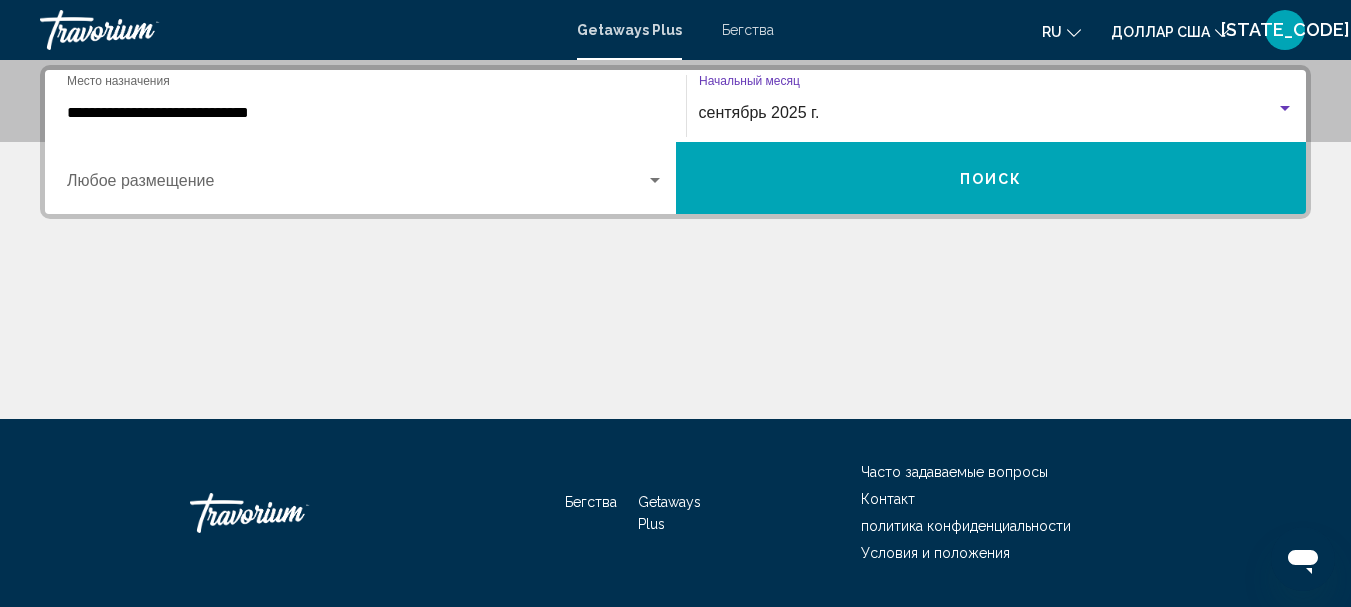 click on "Поиск" at bounding box center [991, 179] 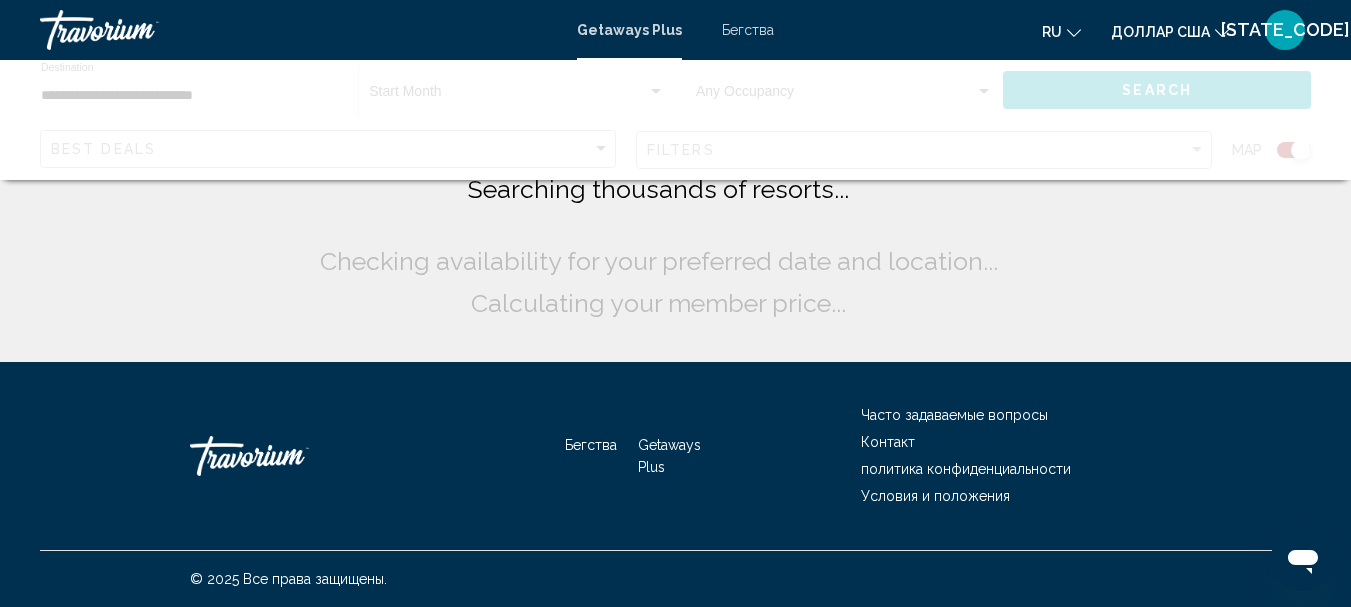 scroll, scrollTop: 0, scrollLeft: 0, axis: both 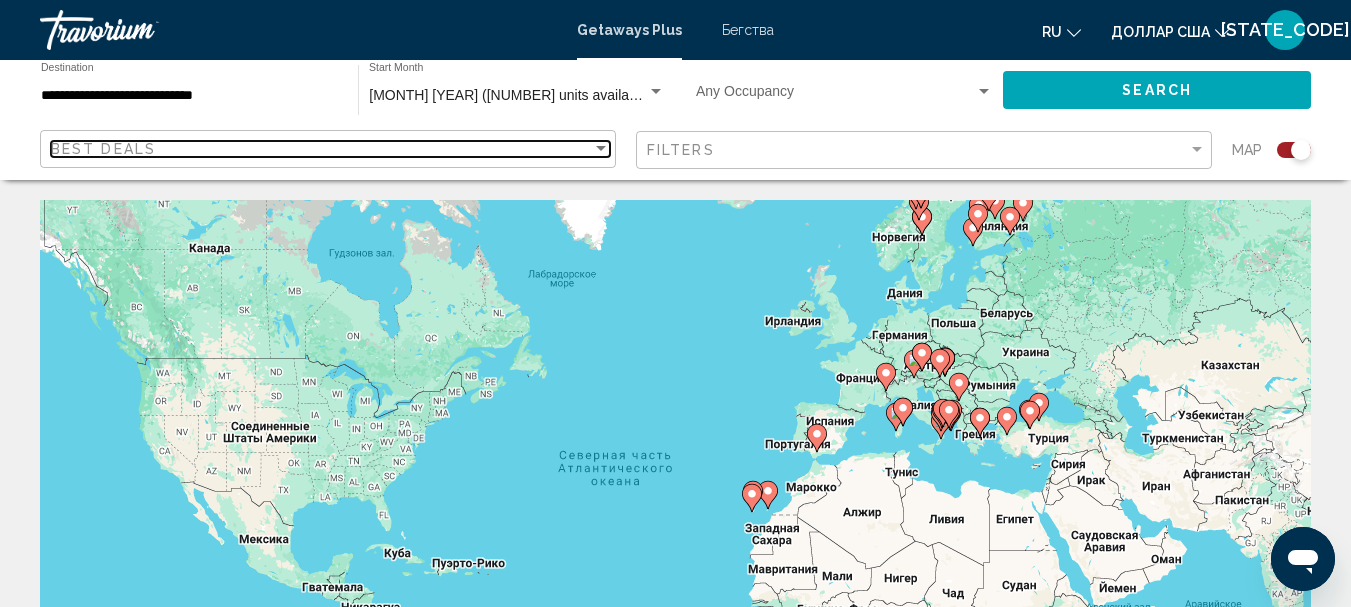 click at bounding box center (601, 148) 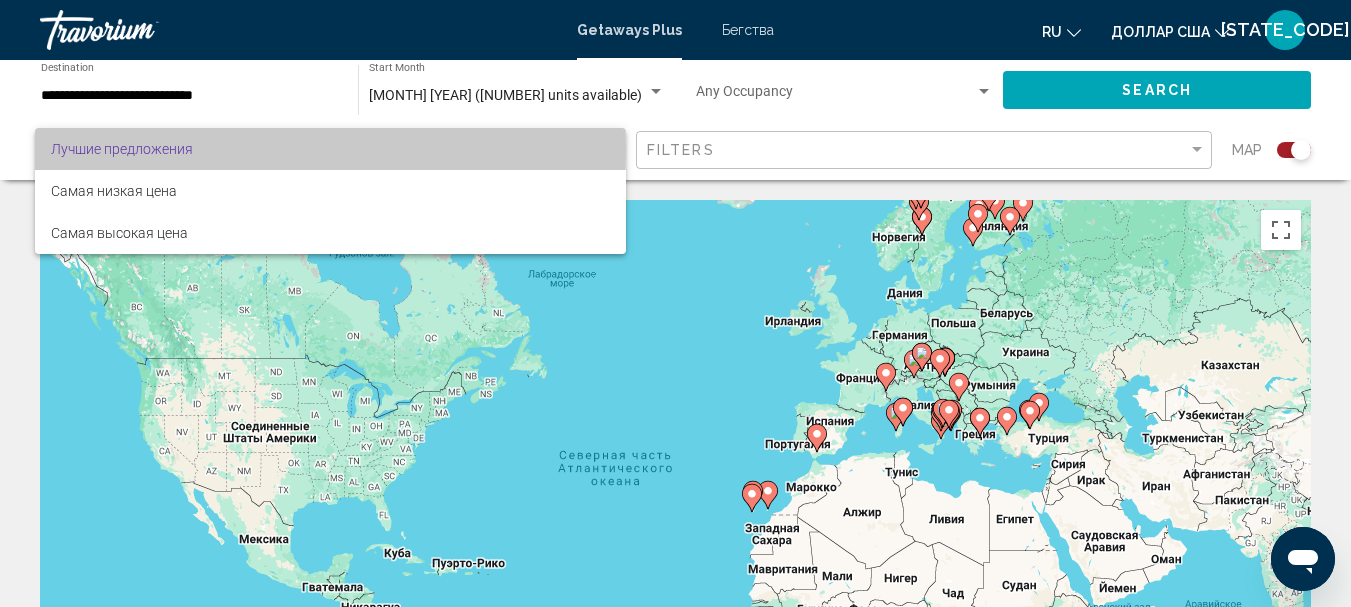click on "Лучшие предложения" at bounding box center [330, 149] 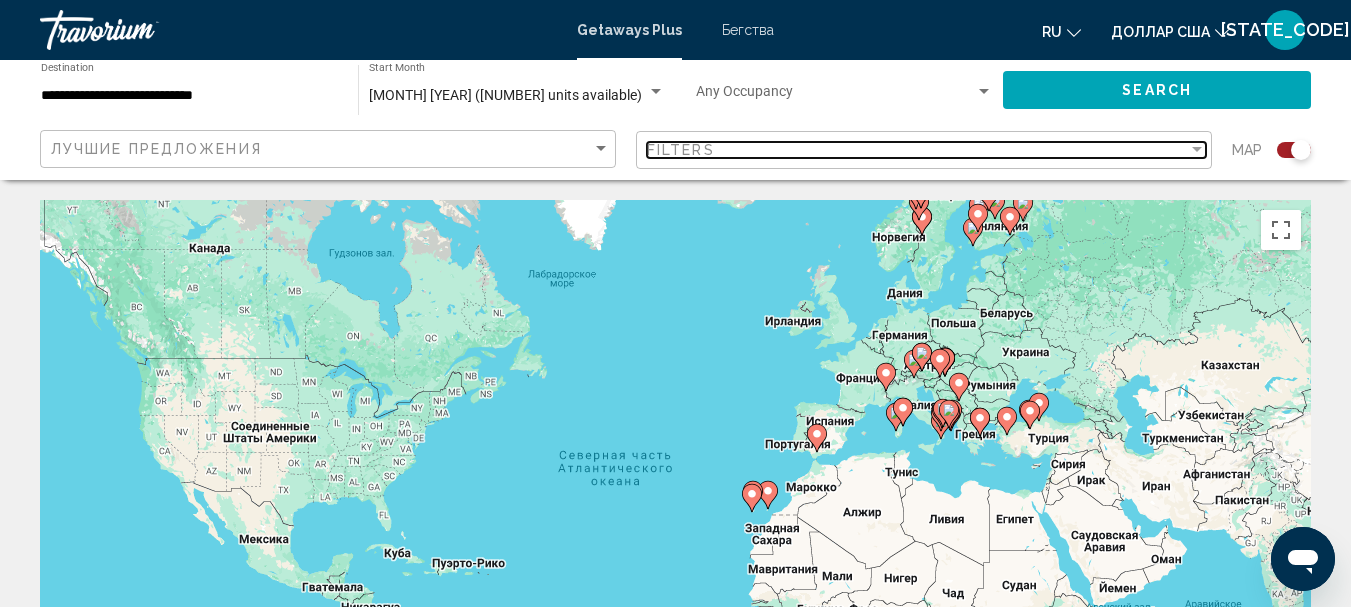 click at bounding box center (1197, 150) 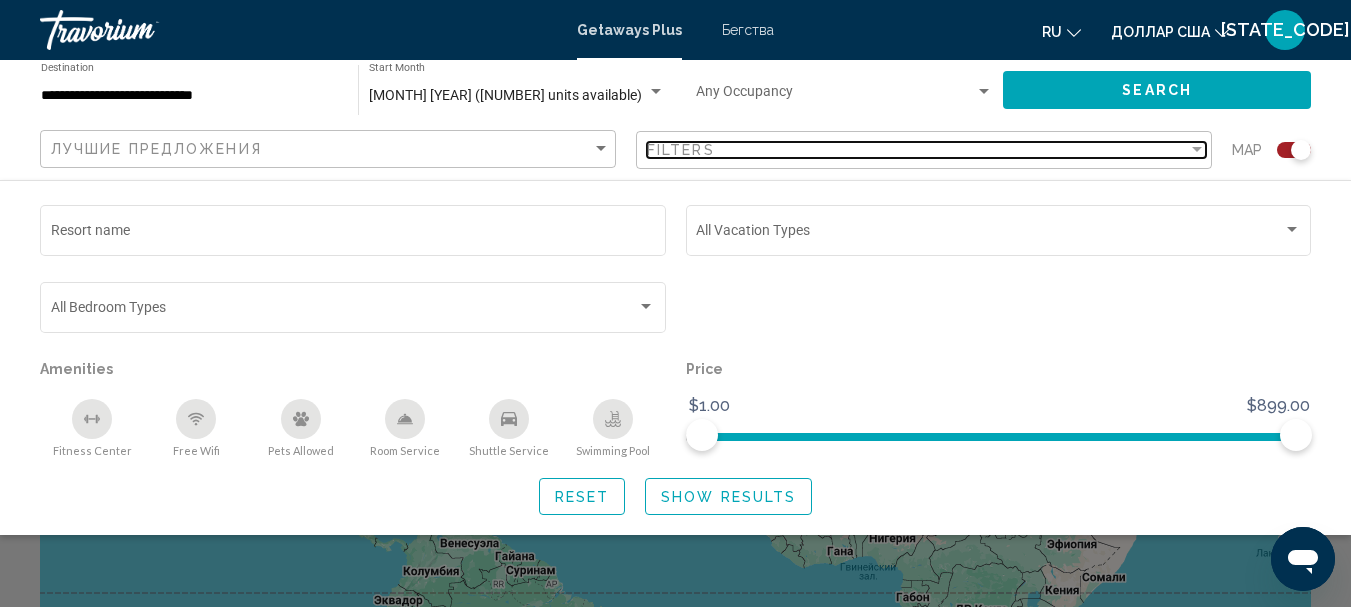 scroll, scrollTop: 0, scrollLeft: 0, axis: both 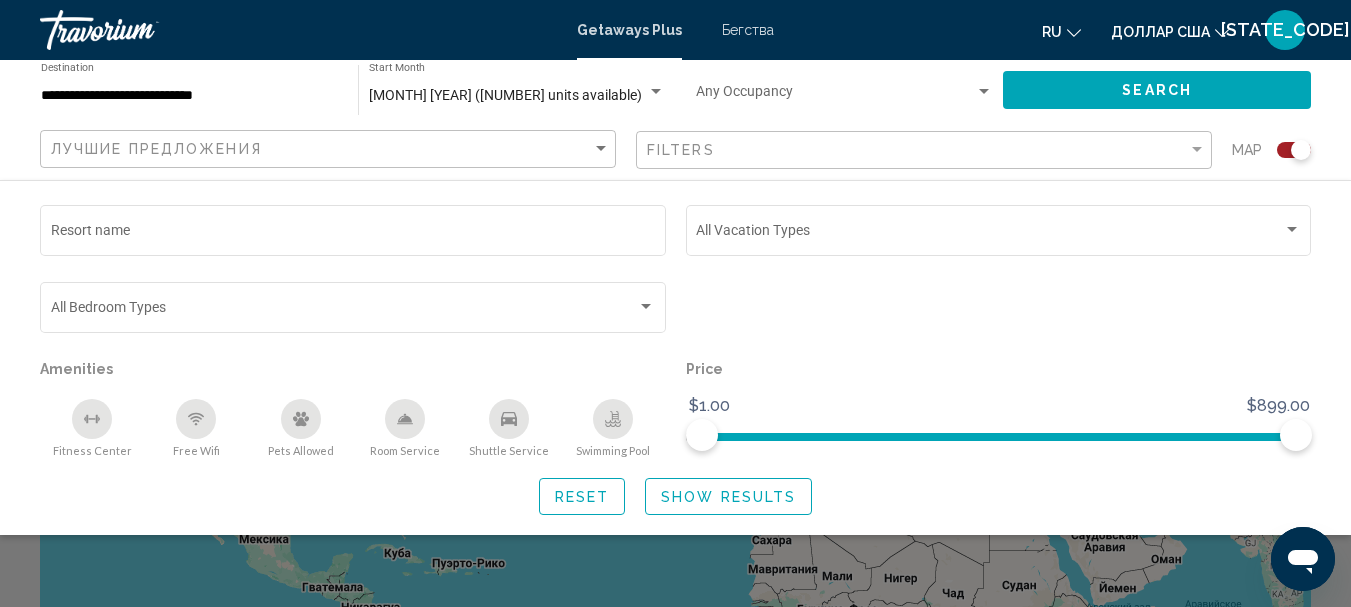 click on "Бегства" at bounding box center [748, 30] 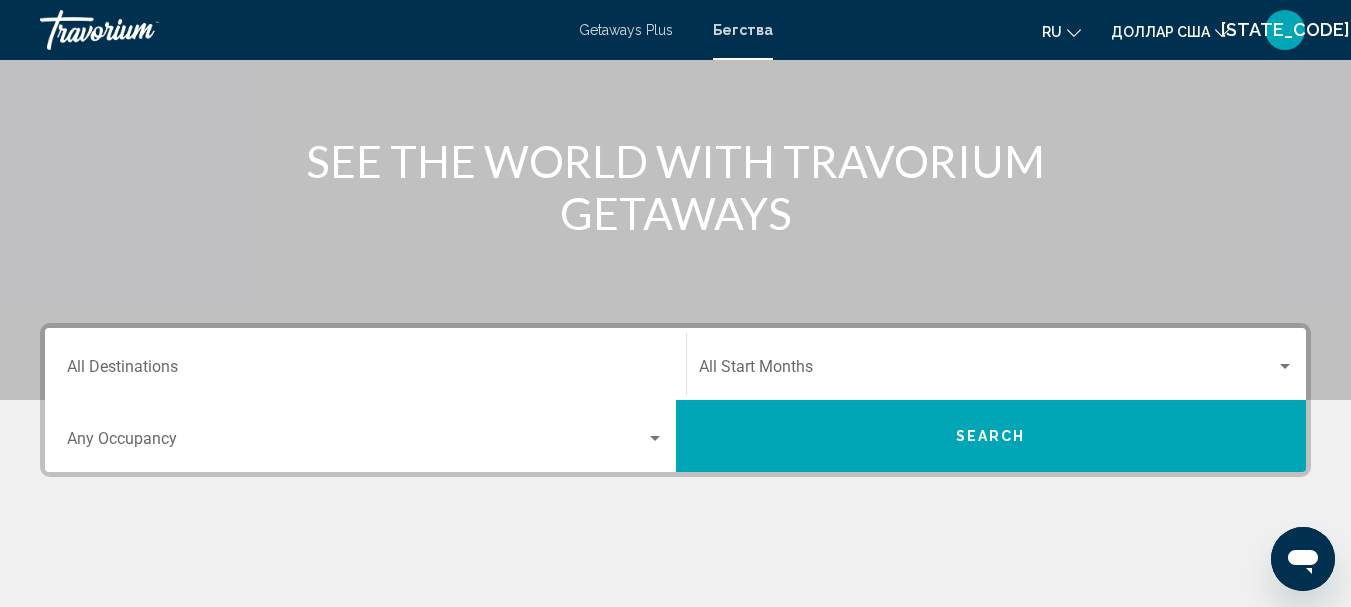 scroll, scrollTop: 0, scrollLeft: 0, axis: both 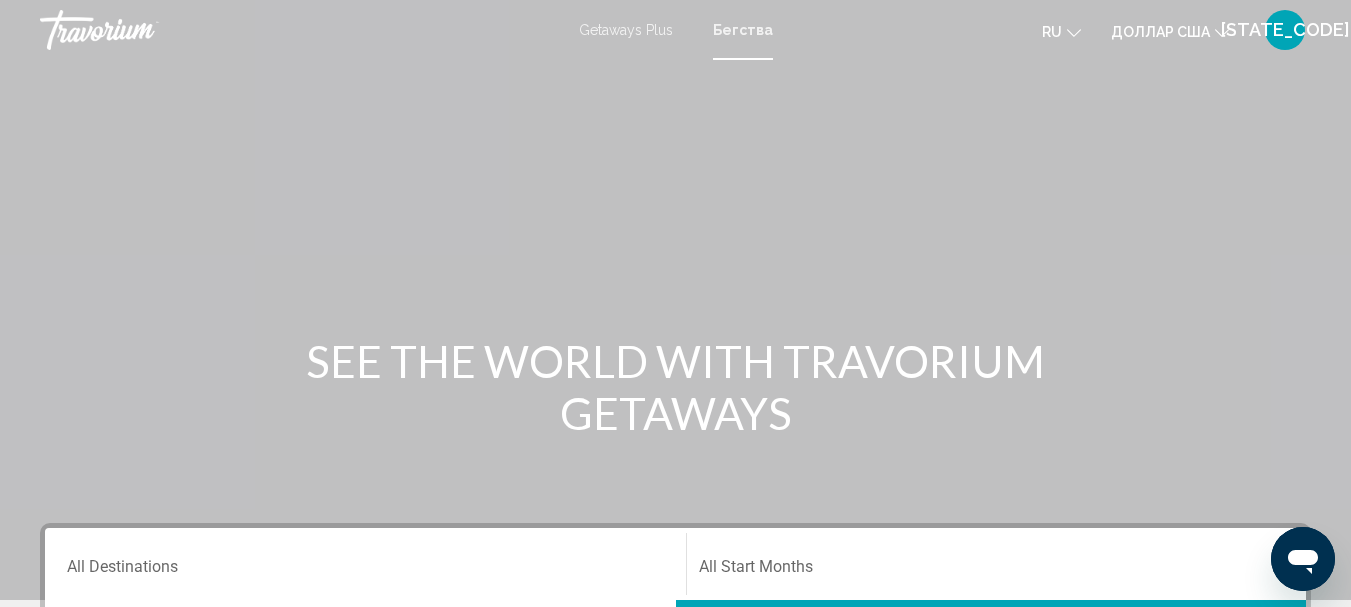 click on "Getaways Plus" at bounding box center (626, 30) 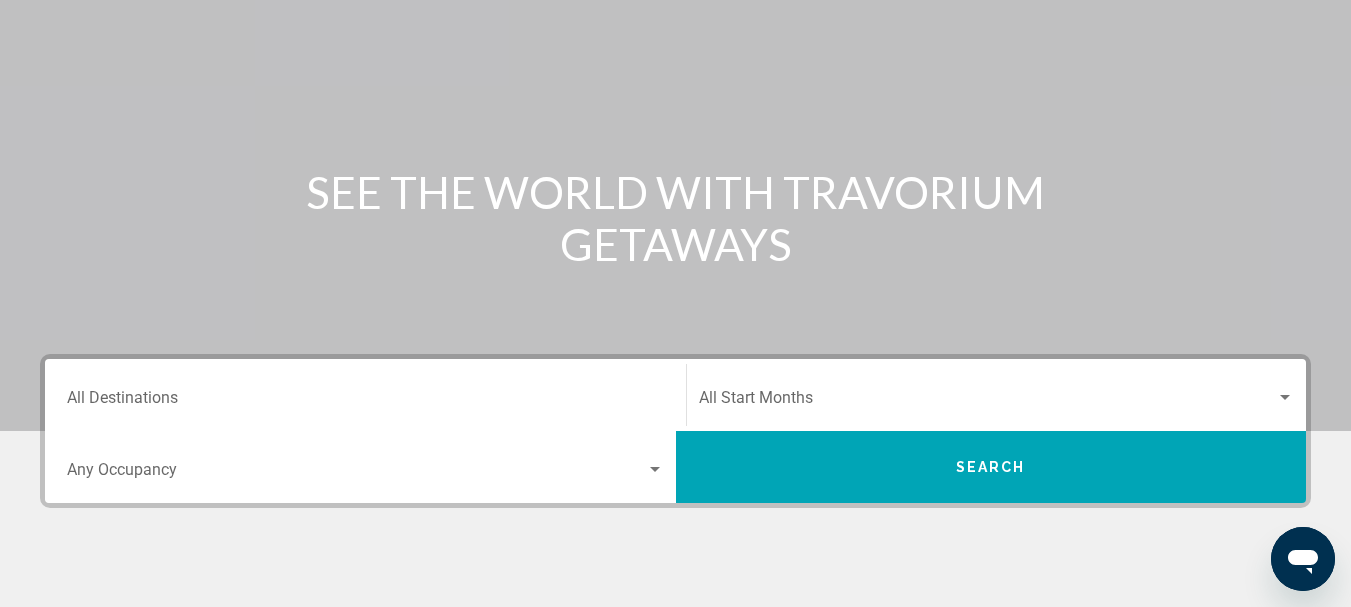 scroll, scrollTop: 0, scrollLeft: 0, axis: both 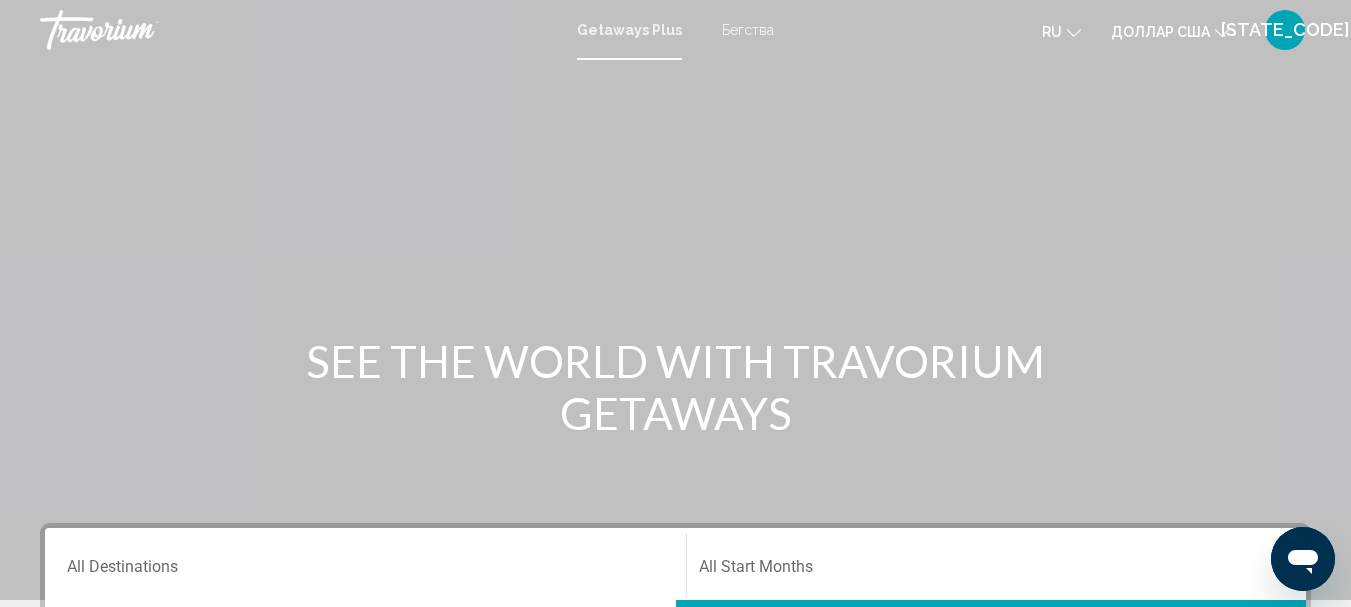 click on "Бегства" at bounding box center [748, 30] 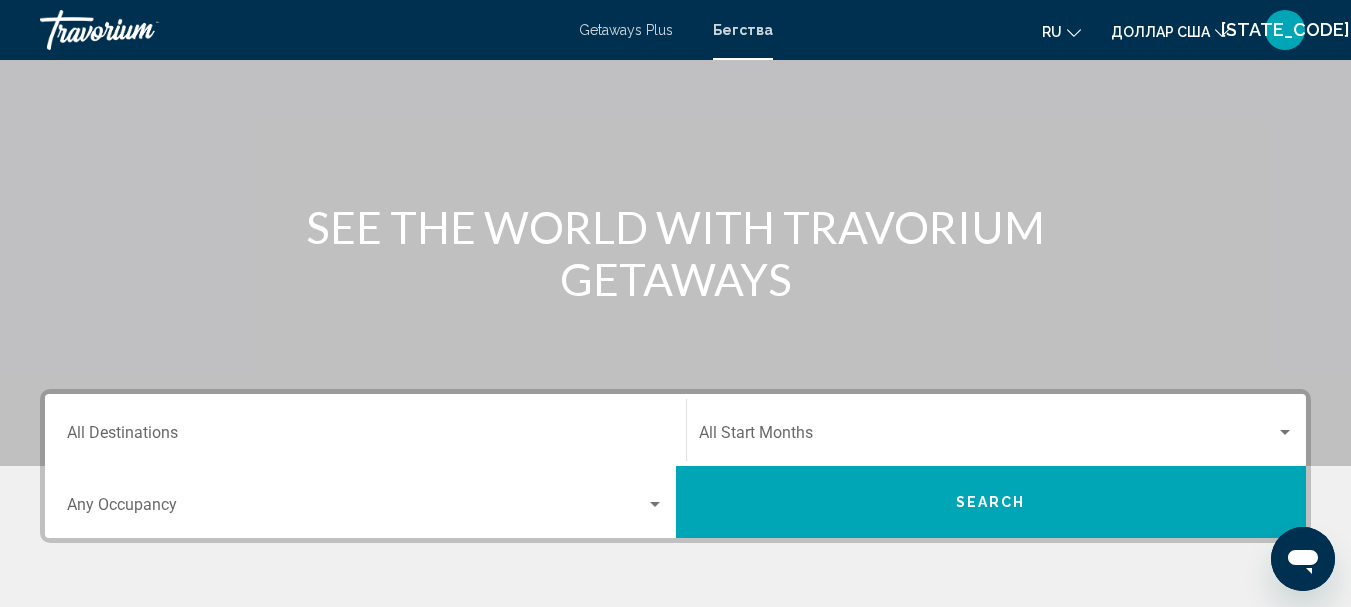 scroll, scrollTop: 300, scrollLeft: 0, axis: vertical 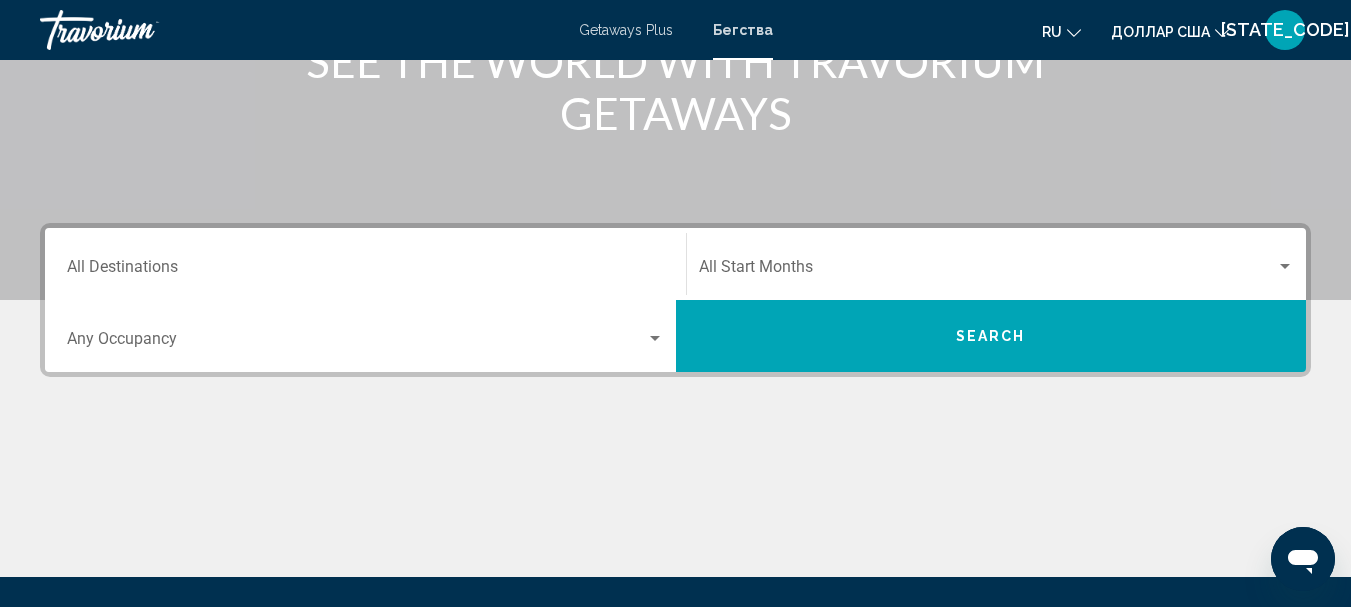 click on "Destination All Destinations" at bounding box center [365, 264] 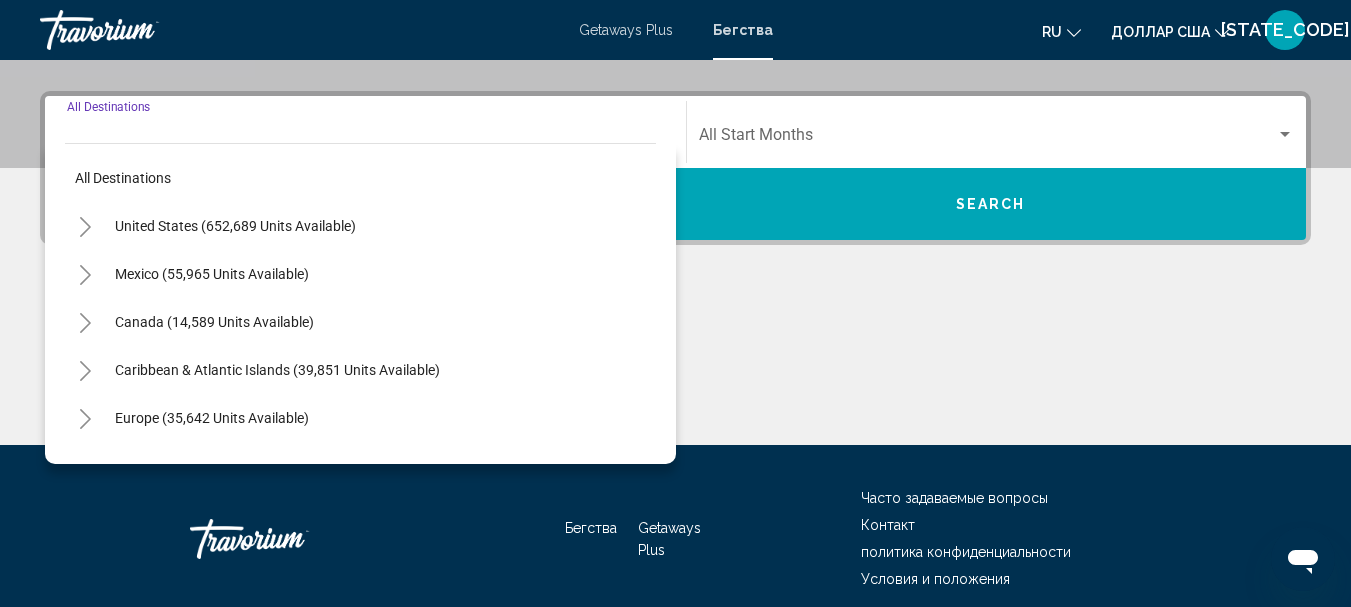 scroll, scrollTop: 458, scrollLeft: 0, axis: vertical 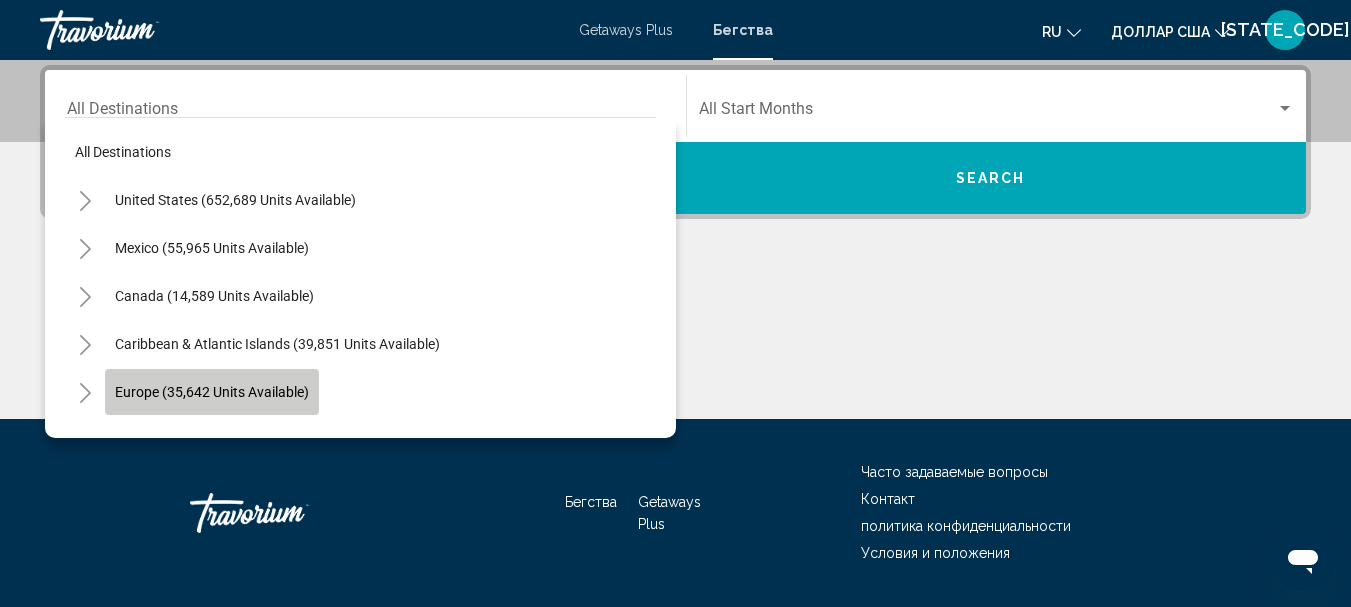 click on "Europe (35,642 units available)" 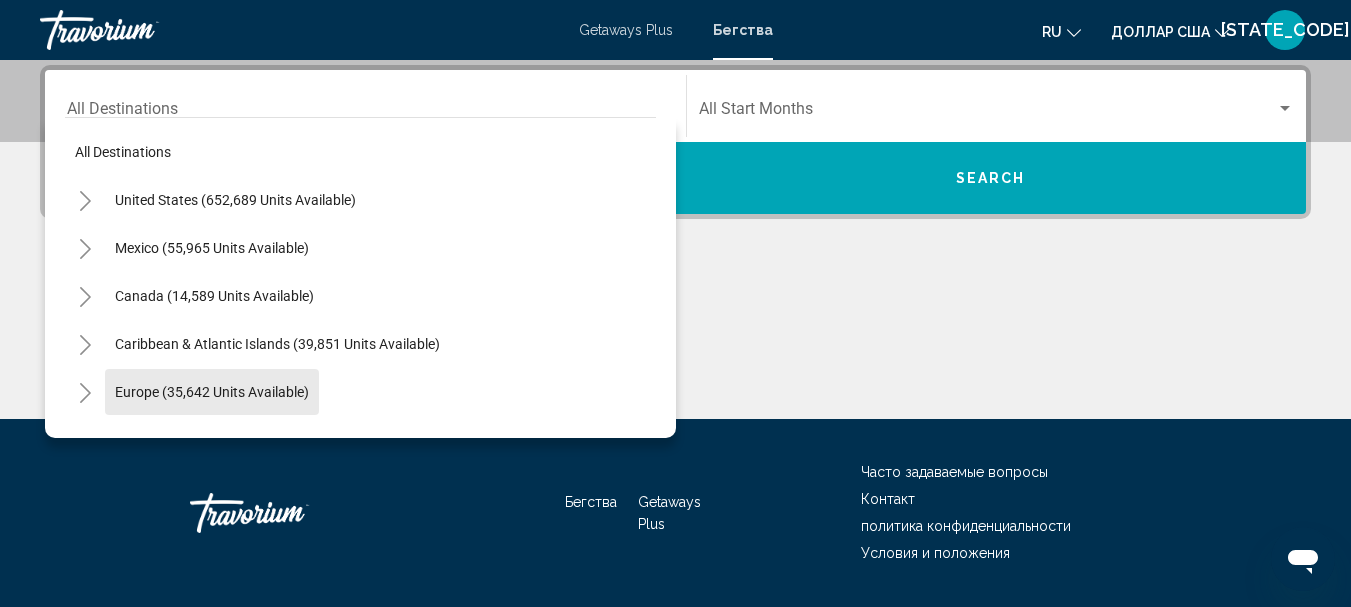 type on "**********" 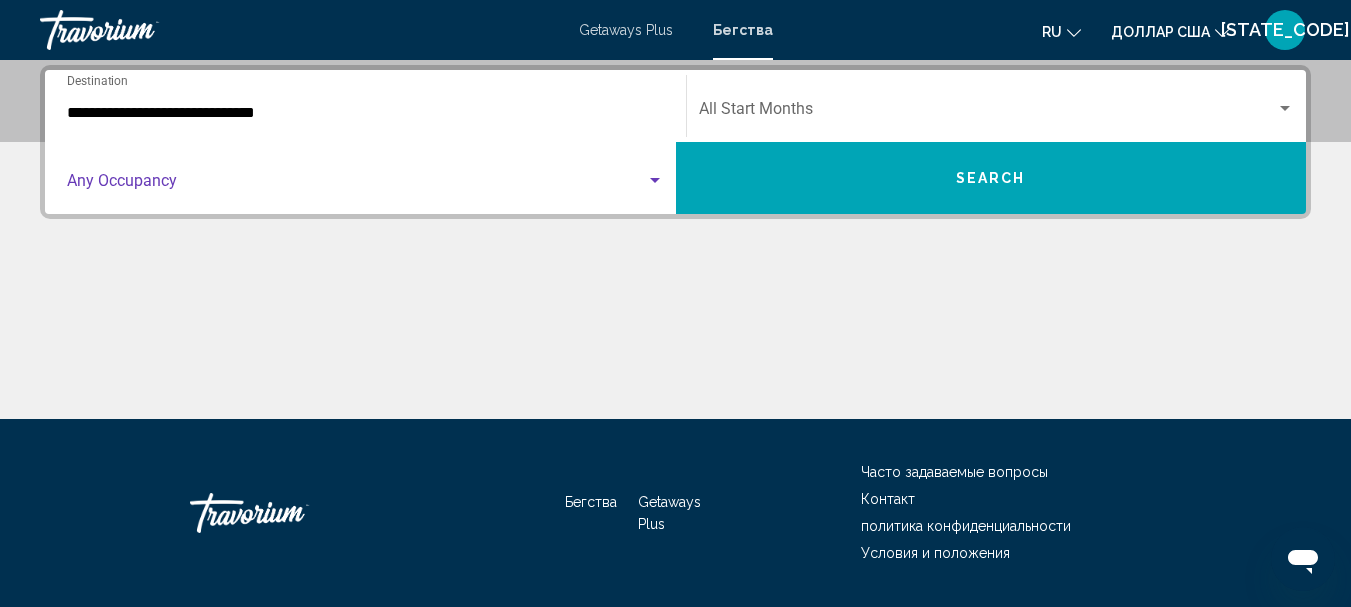 click at bounding box center (655, 180) 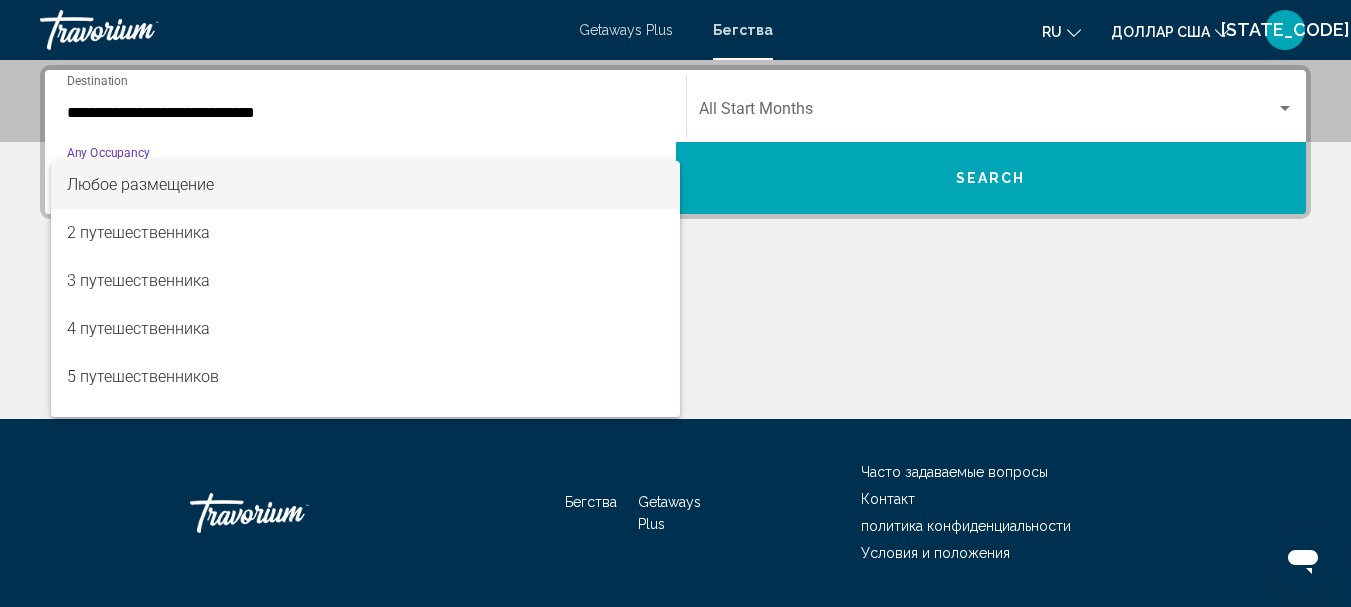 drag, startPoint x: 201, startPoint y: 187, endPoint x: 226, endPoint y: 192, distance: 25.495098 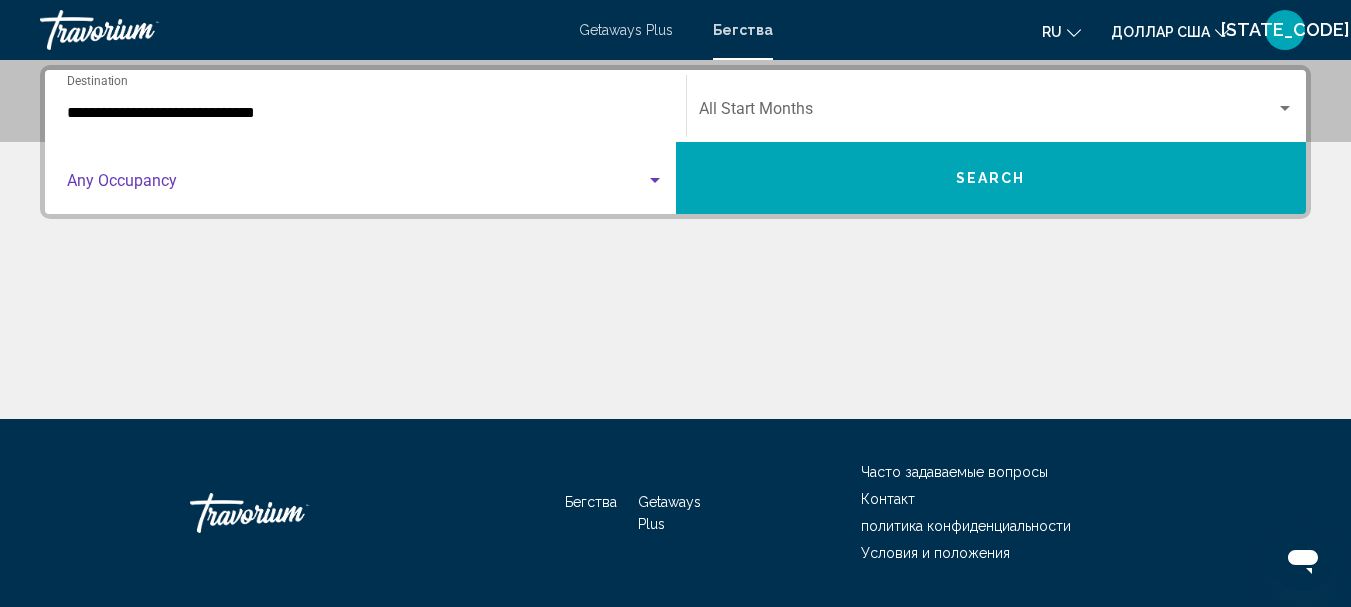 click at bounding box center (1285, 109) 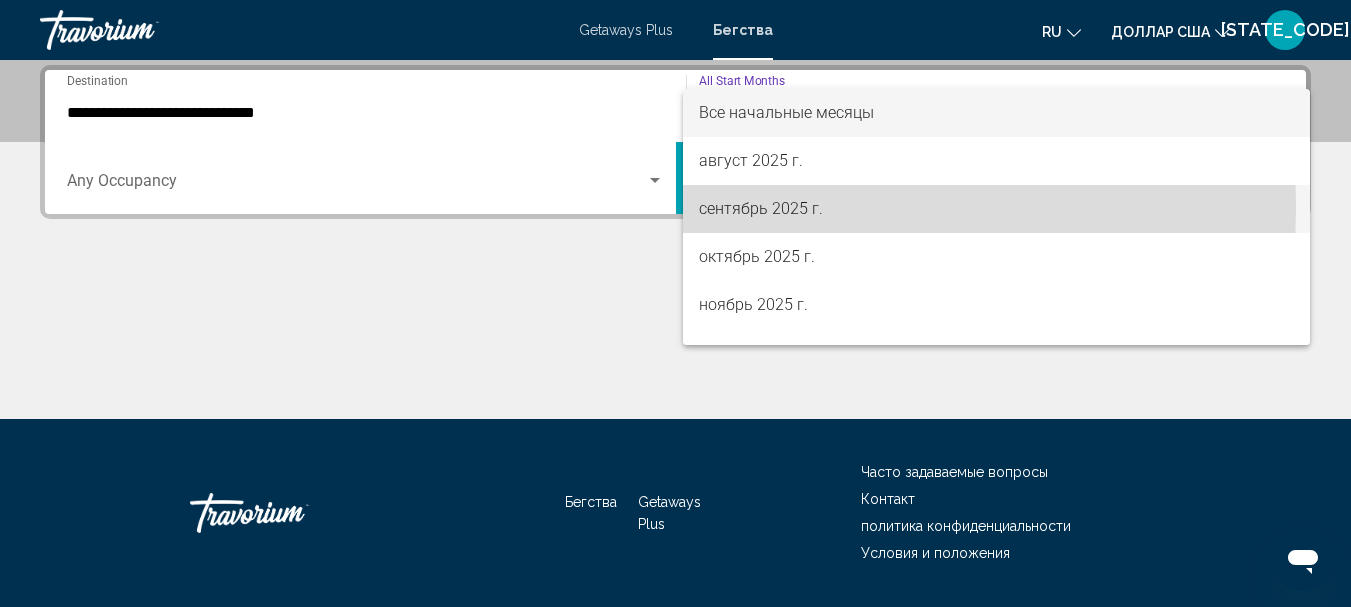 click on "сентябрь 2025 г." at bounding box center (761, 208) 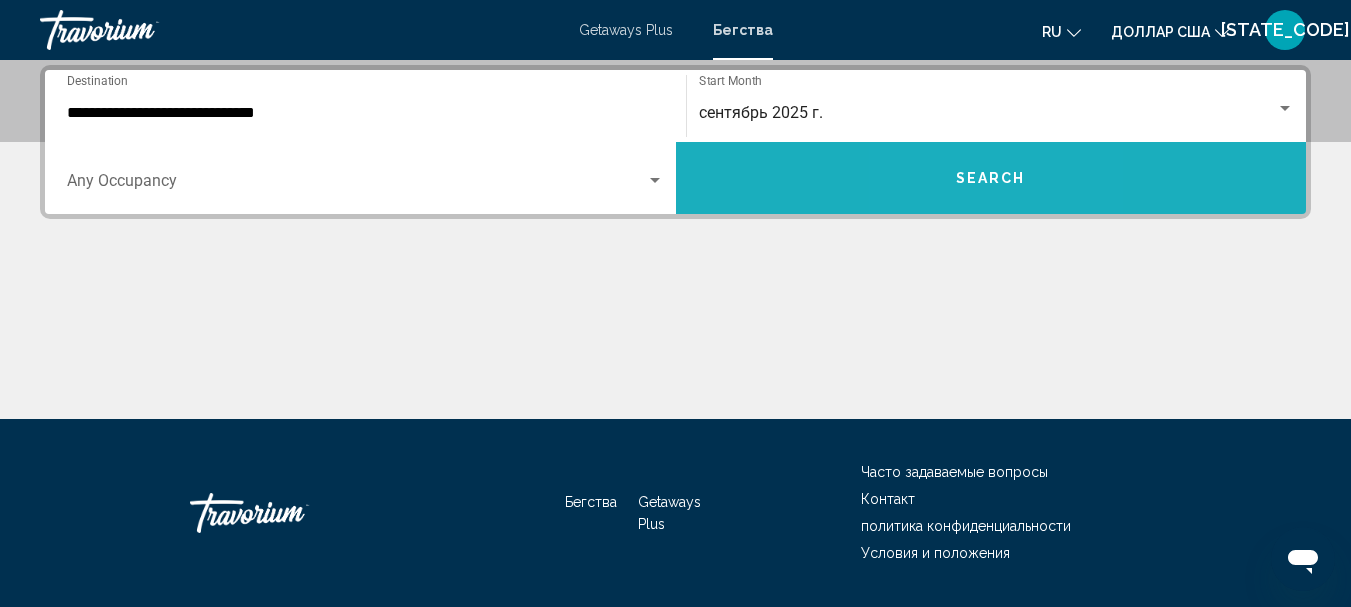 click on "Search" at bounding box center [991, 178] 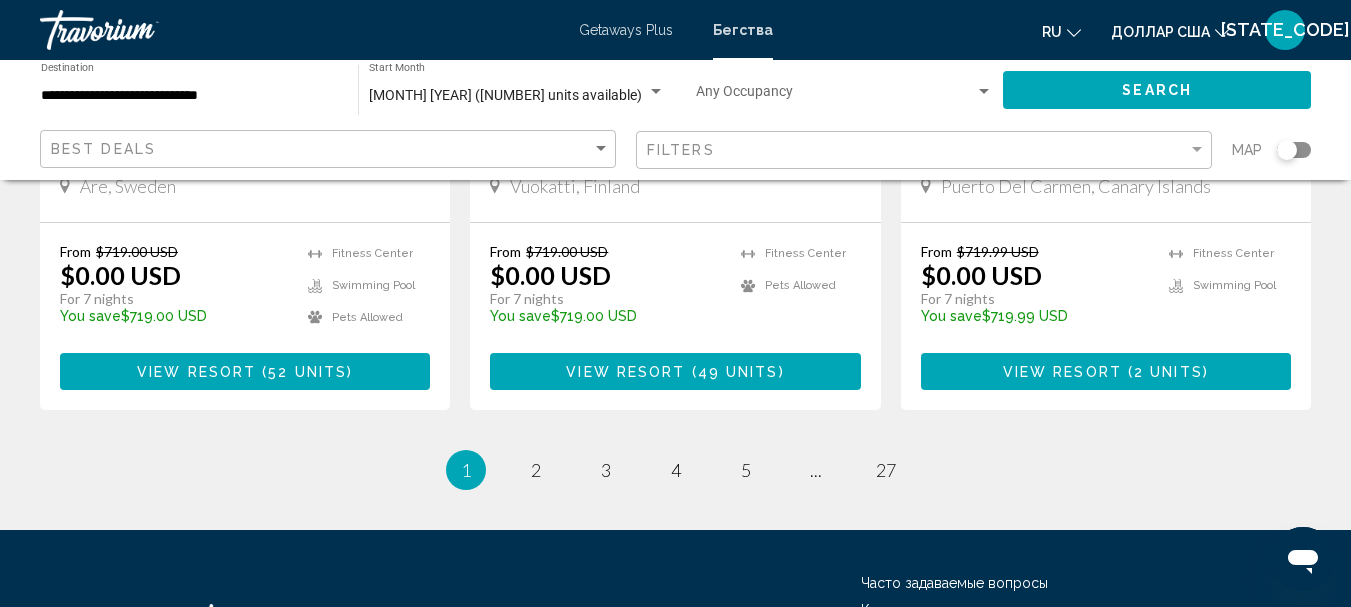 scroll, scrollTop: 2700, scrollLeft: 0, axis: vertical 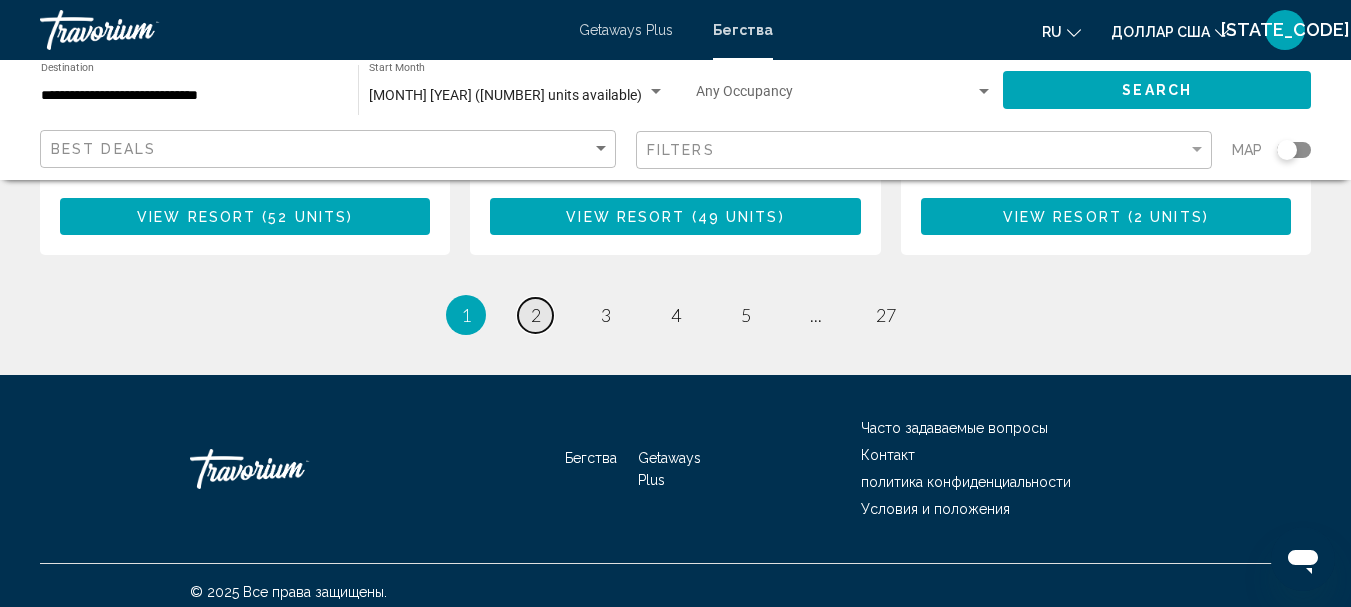 click on "2" at bounding box center (536, 315) 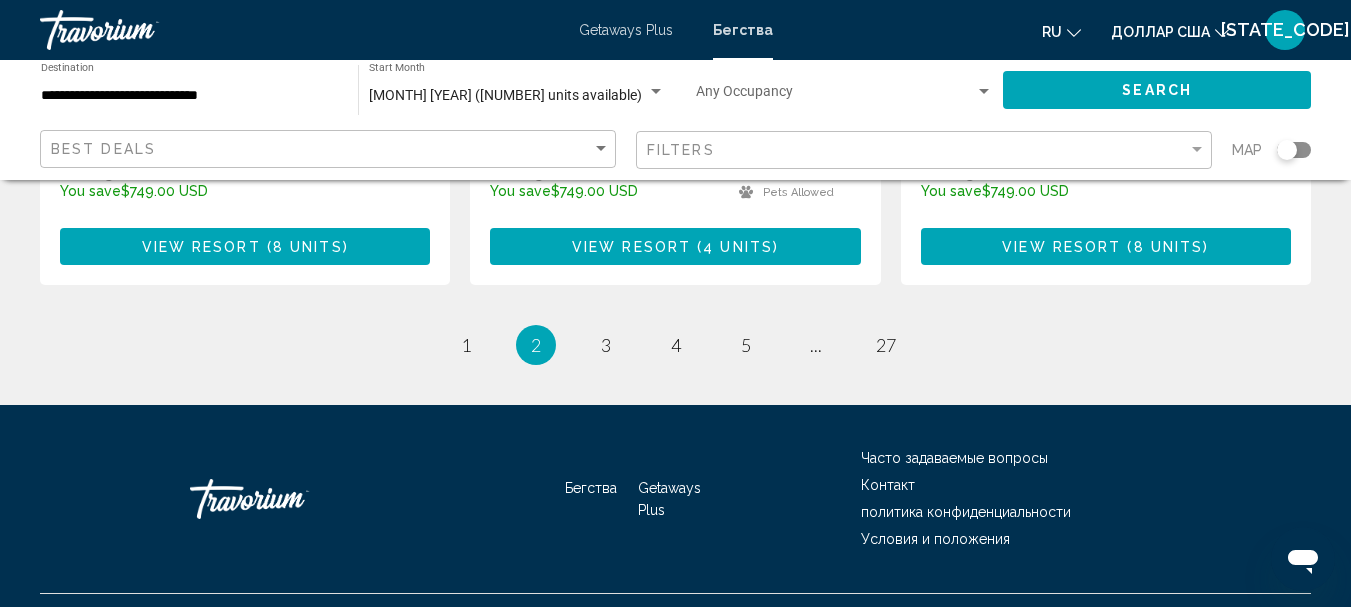 scroll, scrollTop: 2773, scrollLeft: 0, axis: vertical 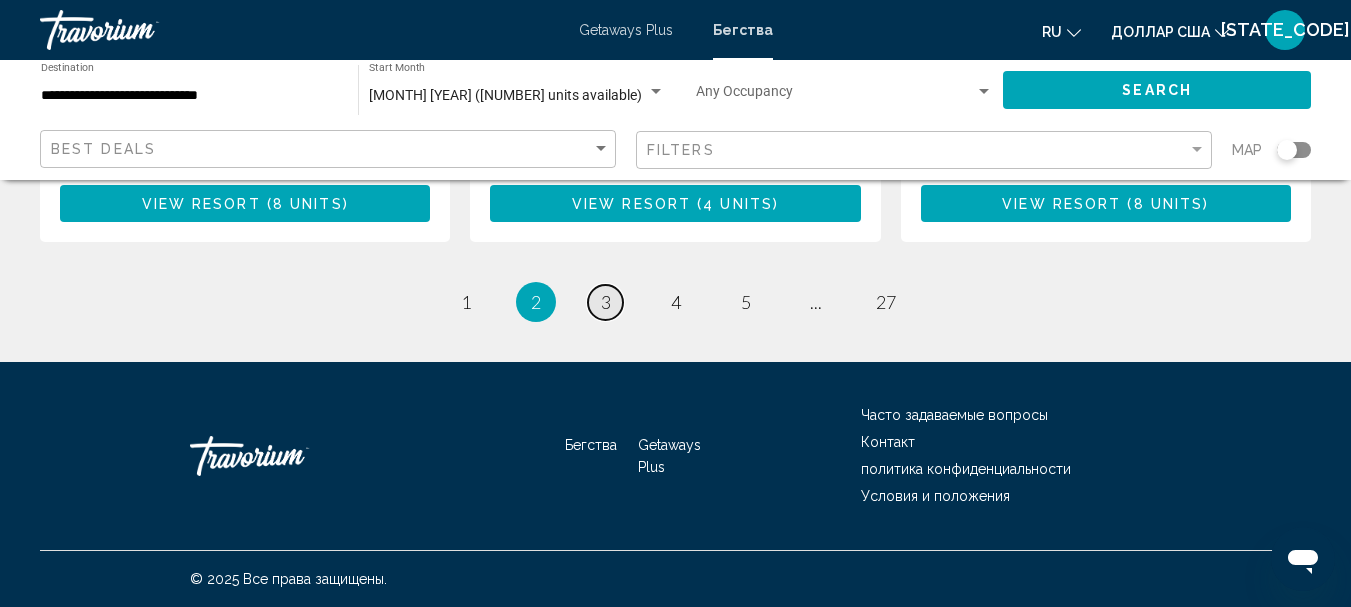 click on "3" at bounding box center [606, 302] 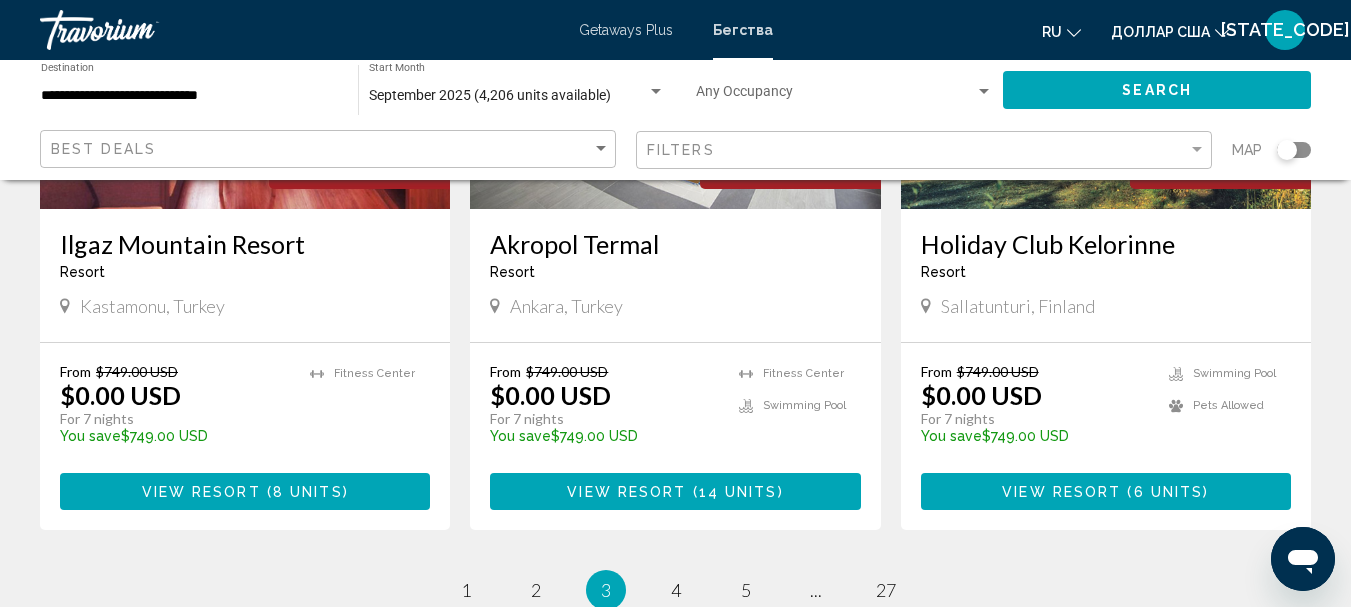 scroll, scrollTop: 2600, scrollLeft: 0, axis: vertical 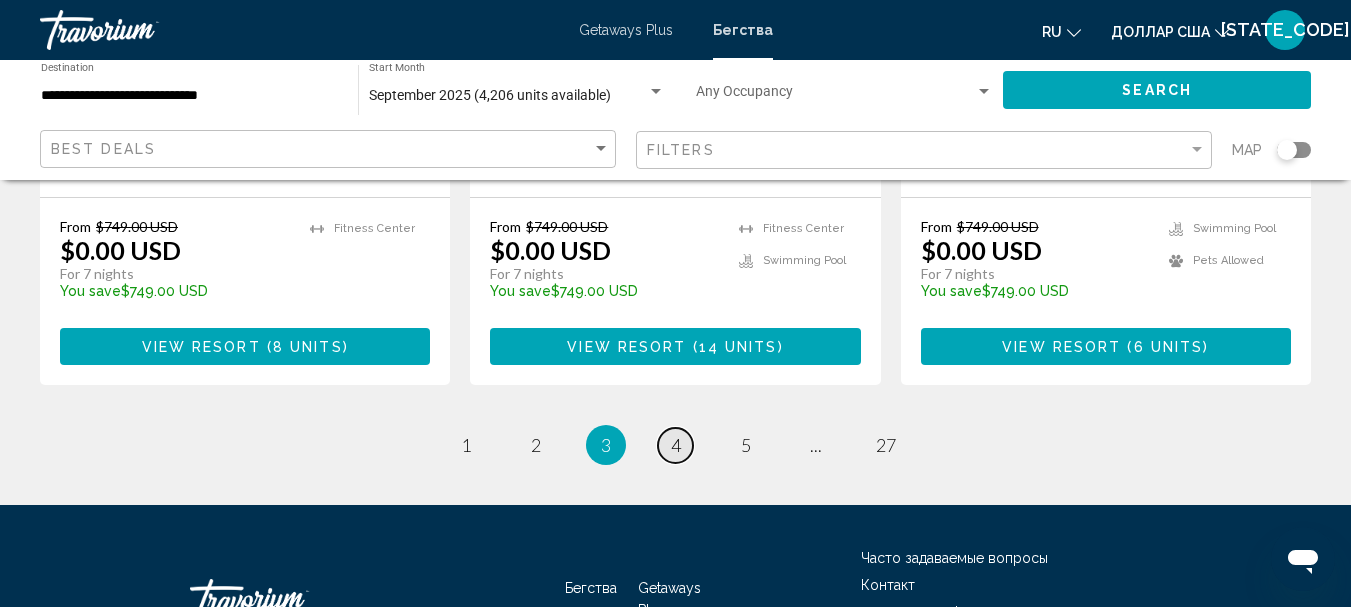 click on "4" at bounding box center [676, 445] 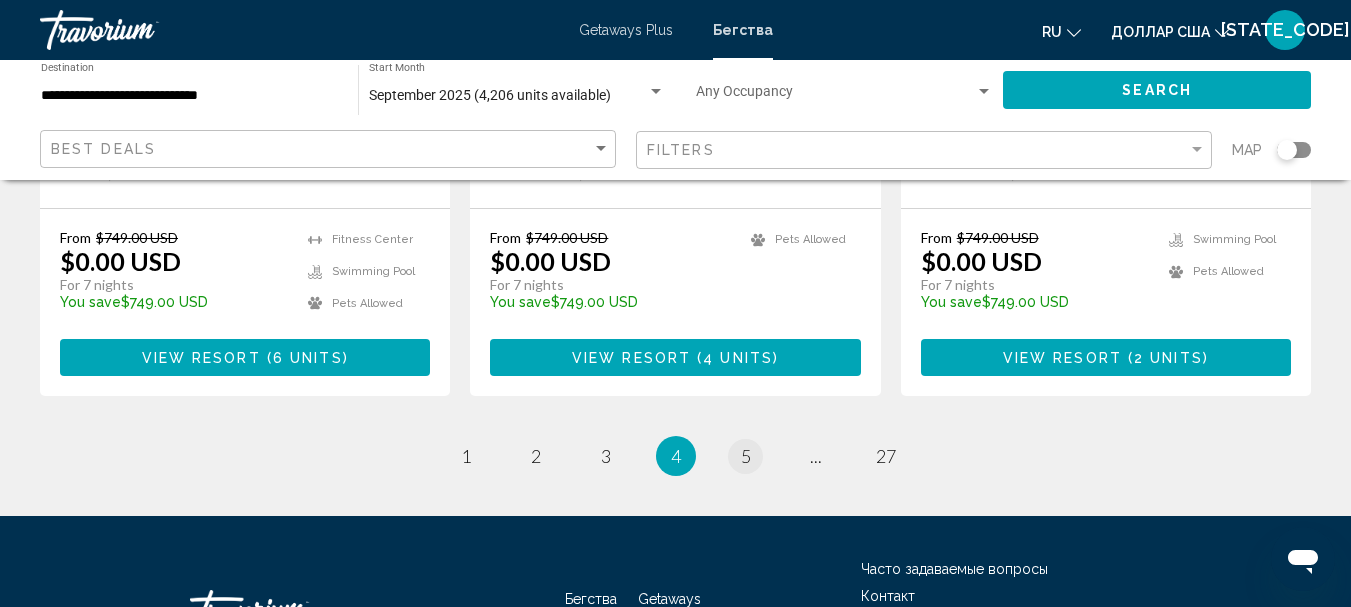 scroll, scrollTop: 2600, scrollLeft: 0, axis: vertical 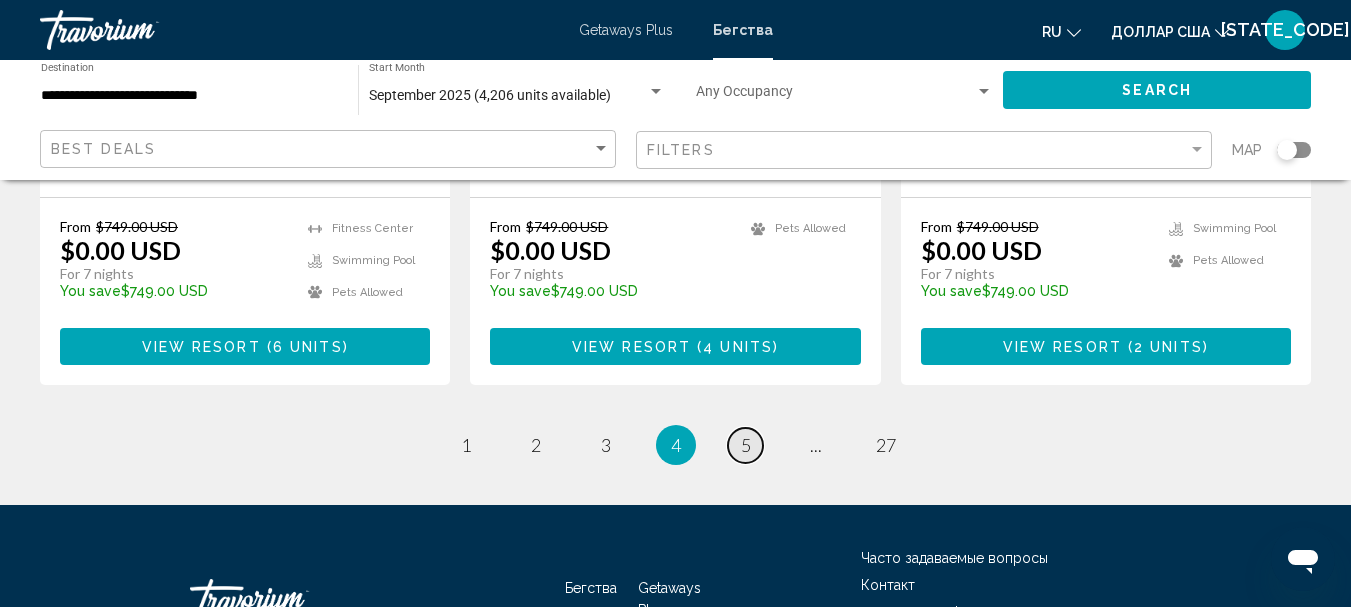 click on "5" at bounding box center [746, 445] 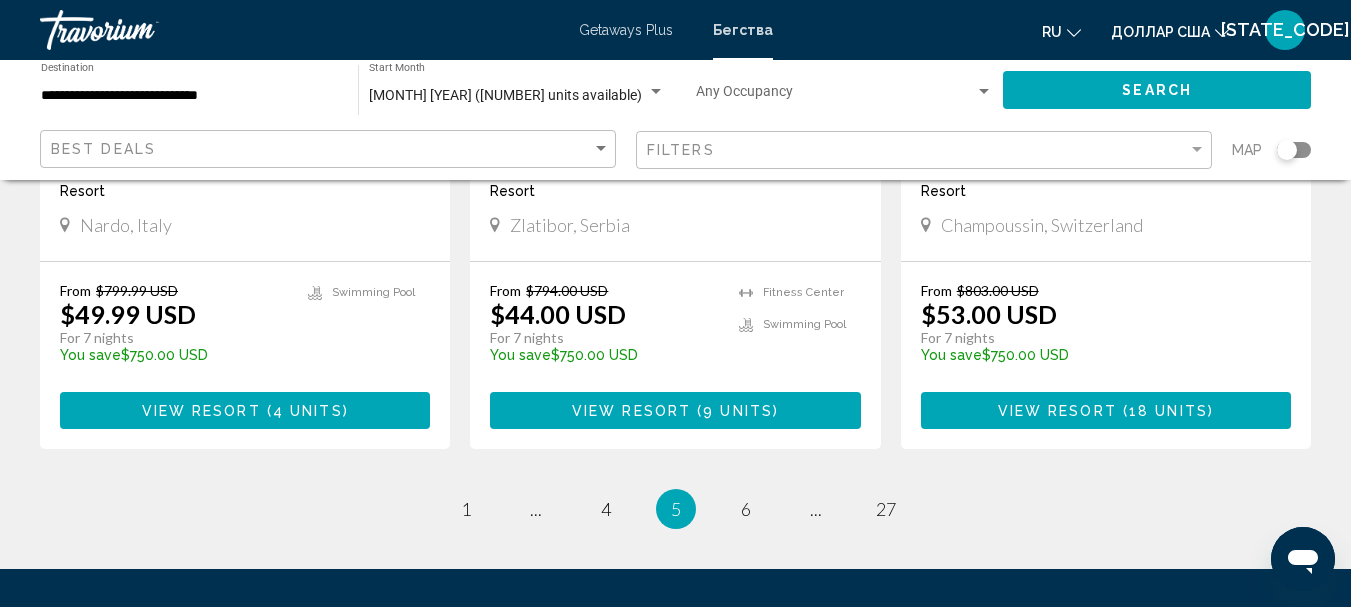 scroll, scrollTop: 2700, scrollLeft: 0, axis: vertical 